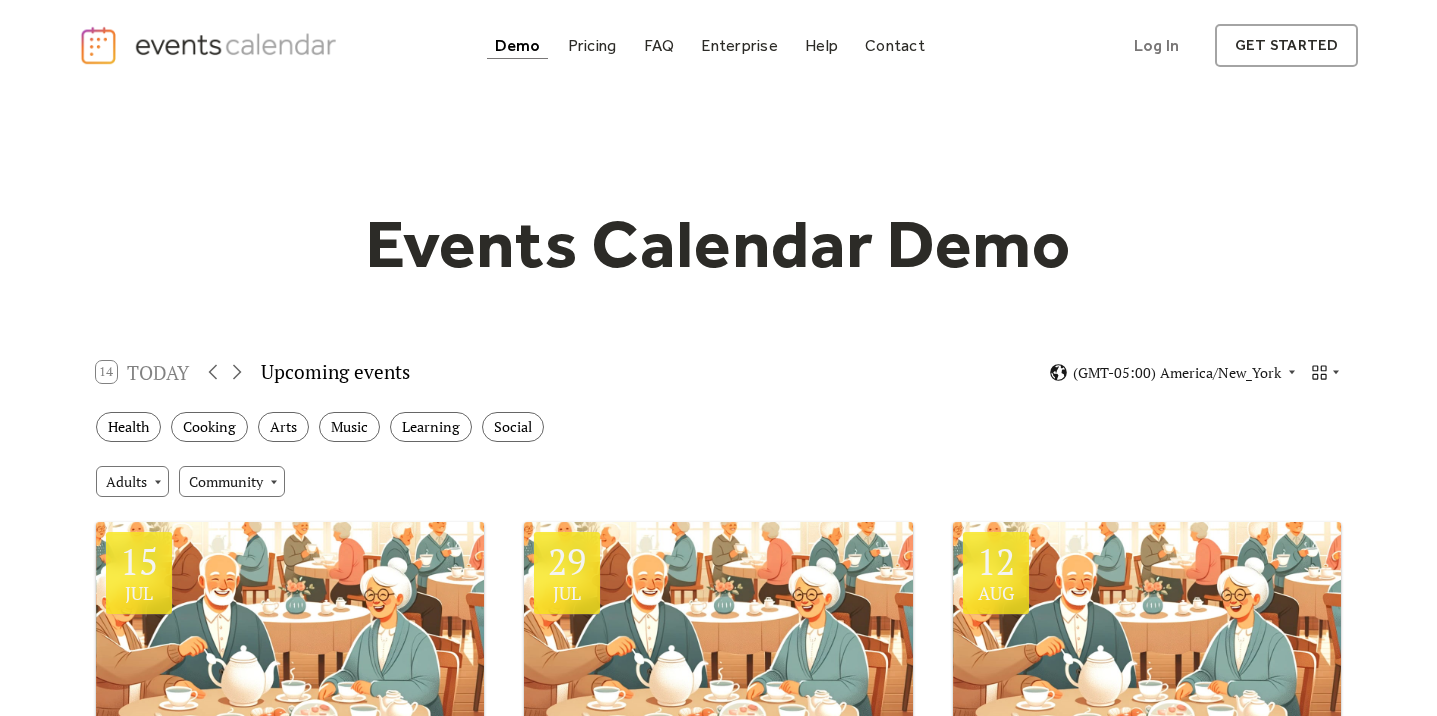 scroll, scrollTop: 0, scrollLeft: 0, axis: both 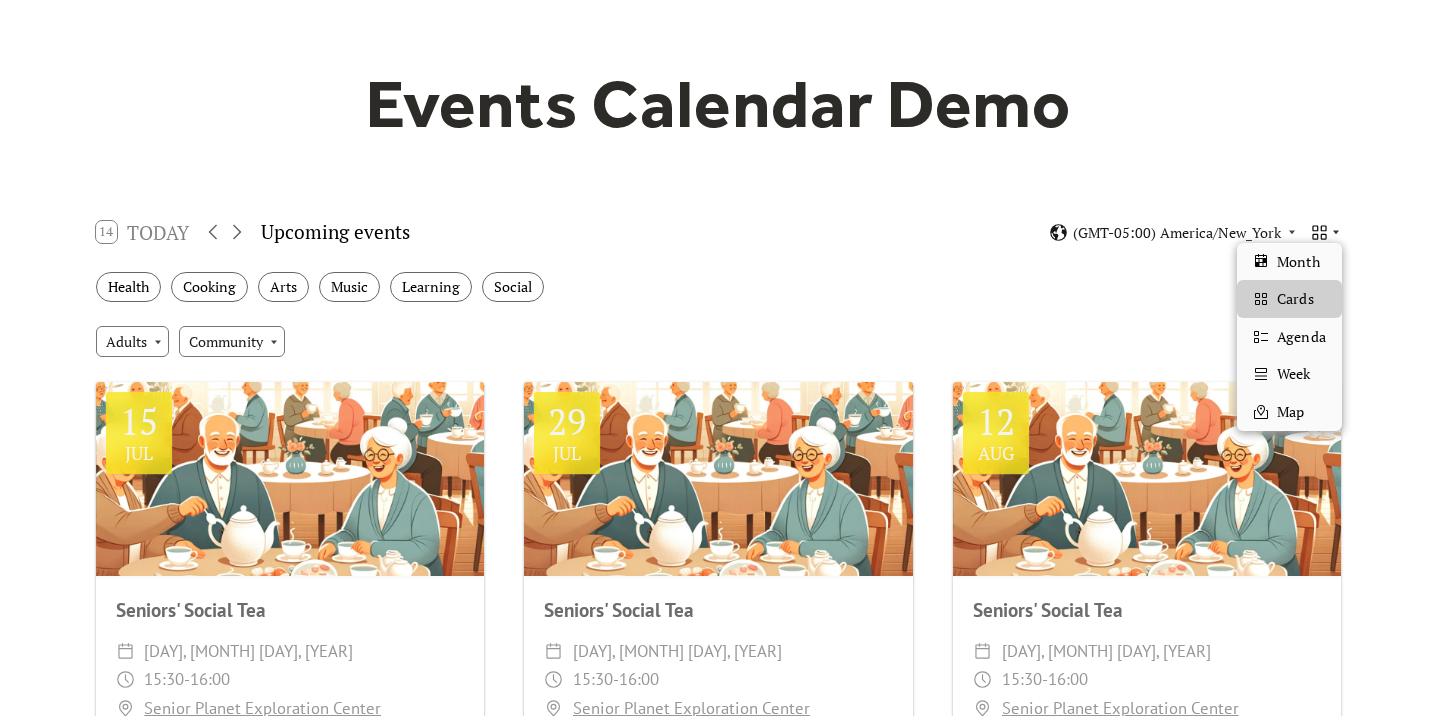 click 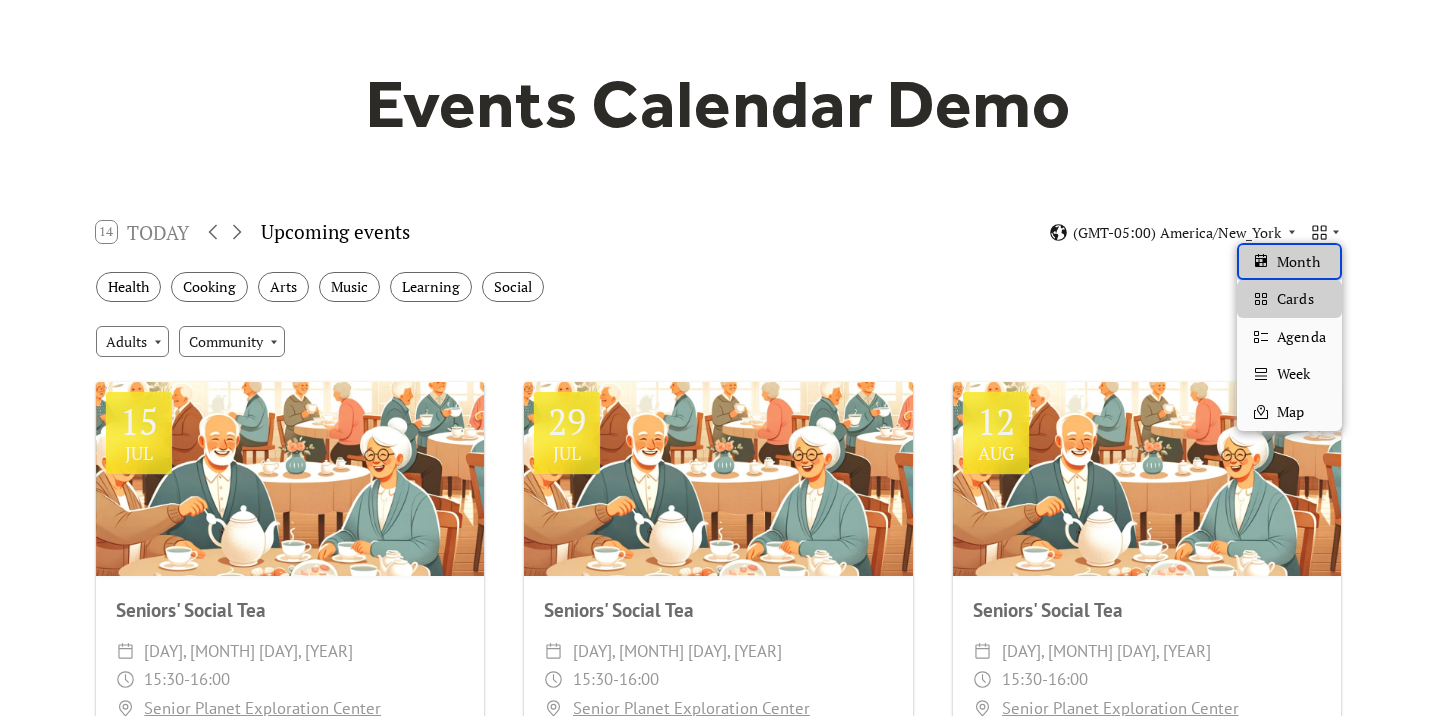 click on "Month" at bounding box center (1298, 262) 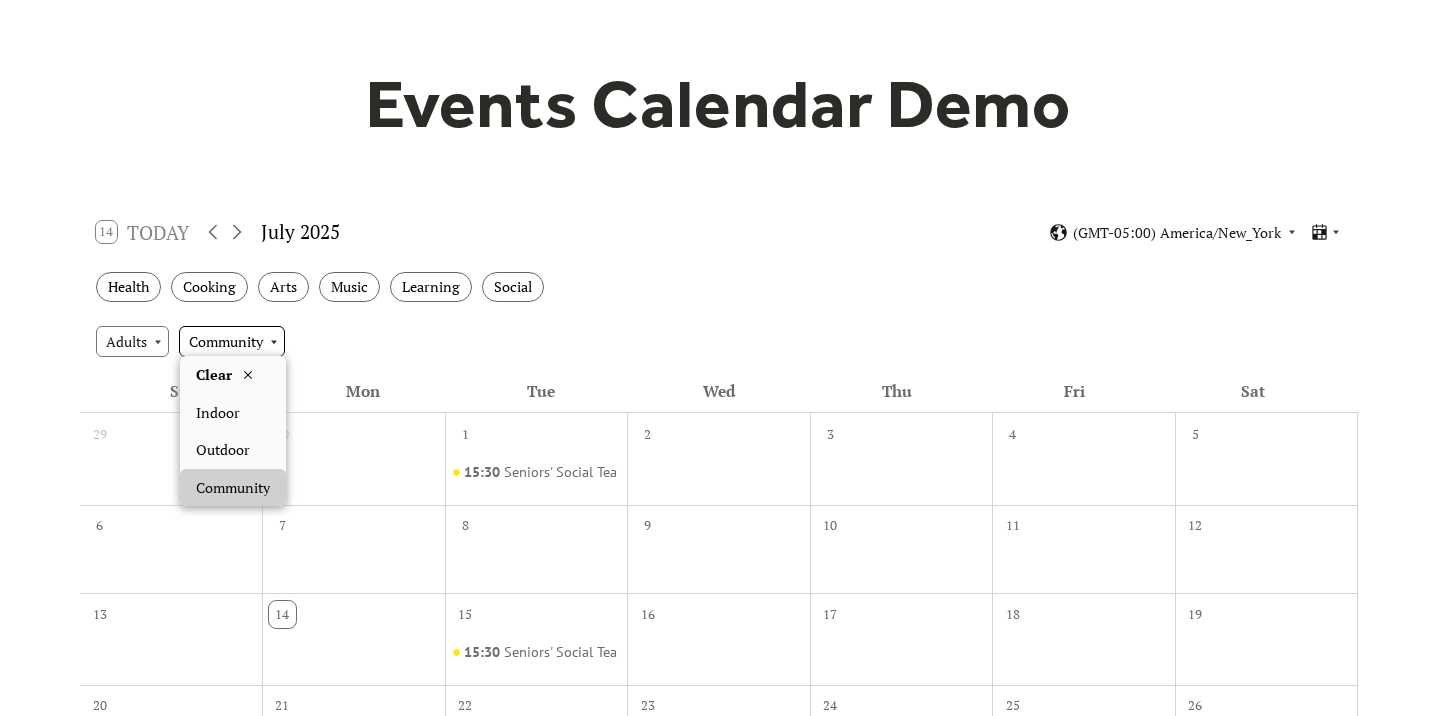 click on "Community" at bounding box center (232, 341) 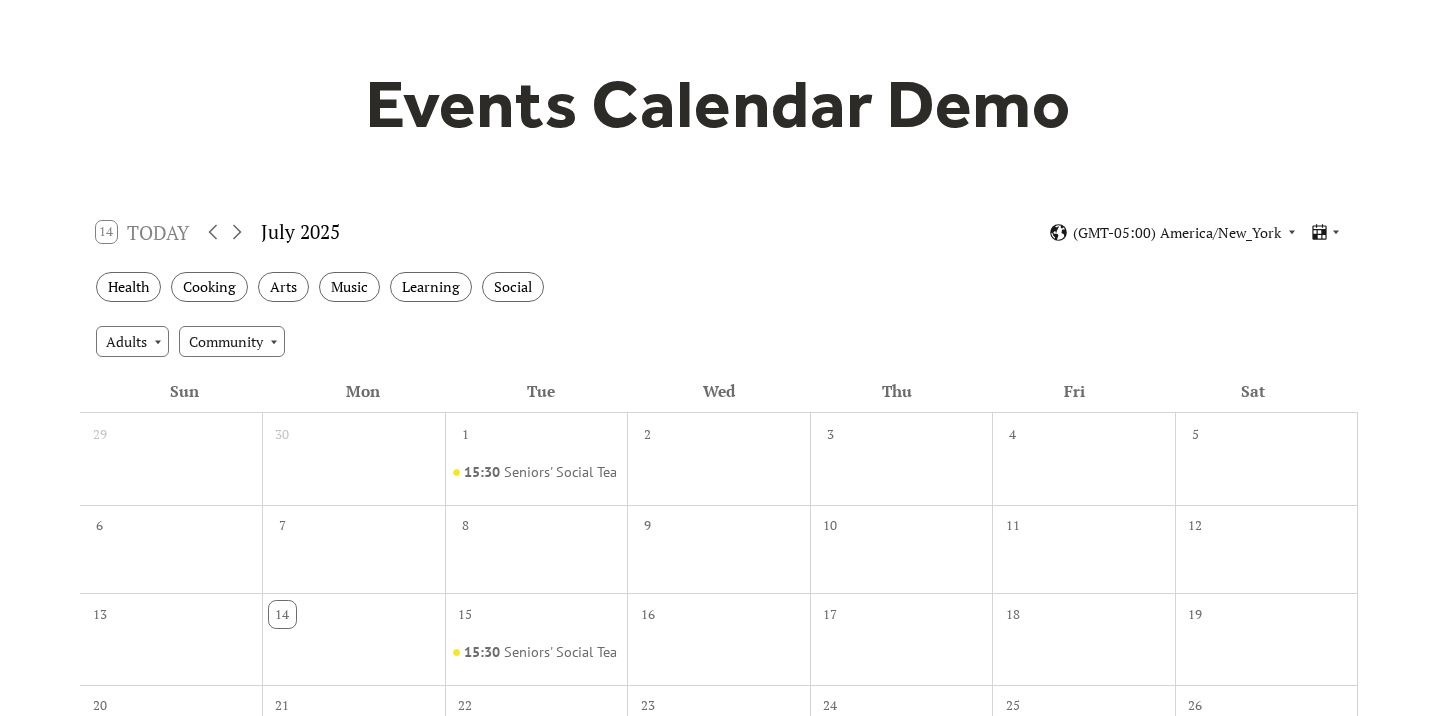 click on "Adults Community" at bounding box center [719, 341] 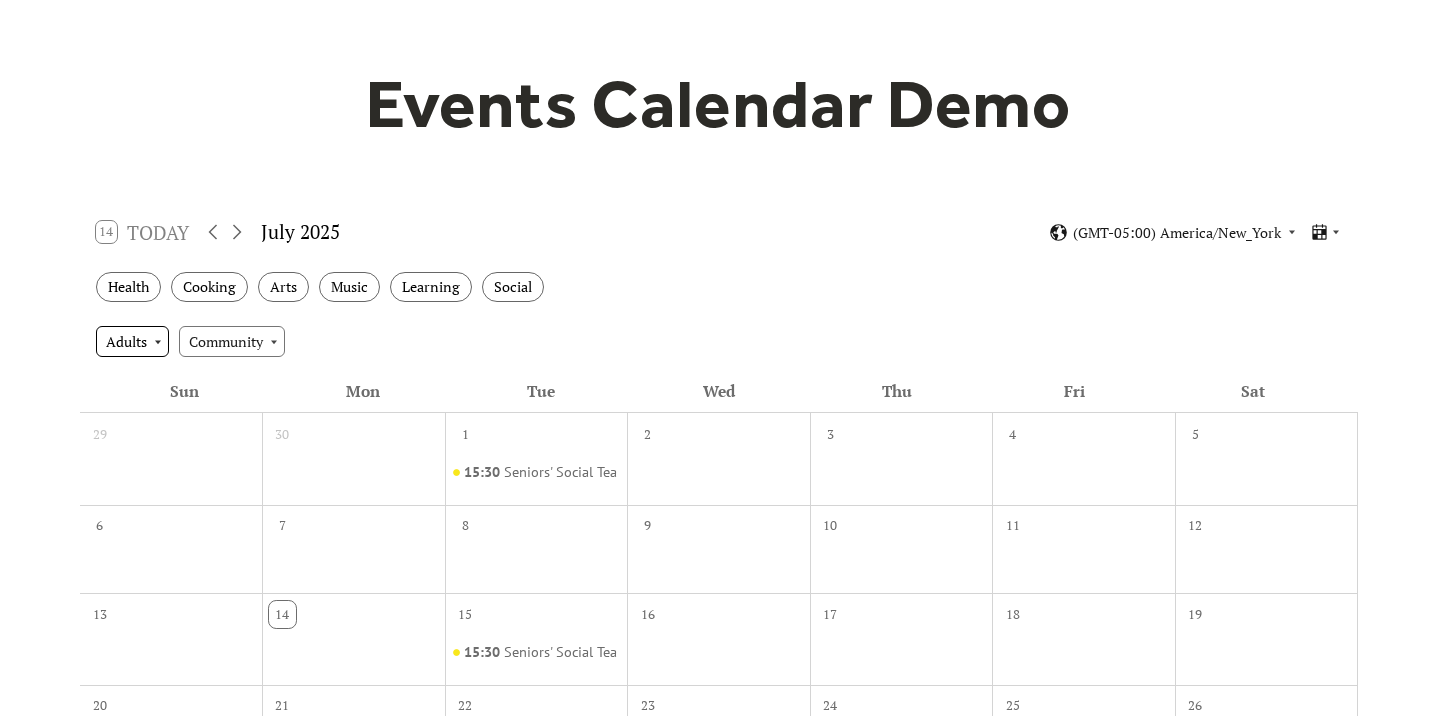 click on "Adults" at bounding box center (132, 341) 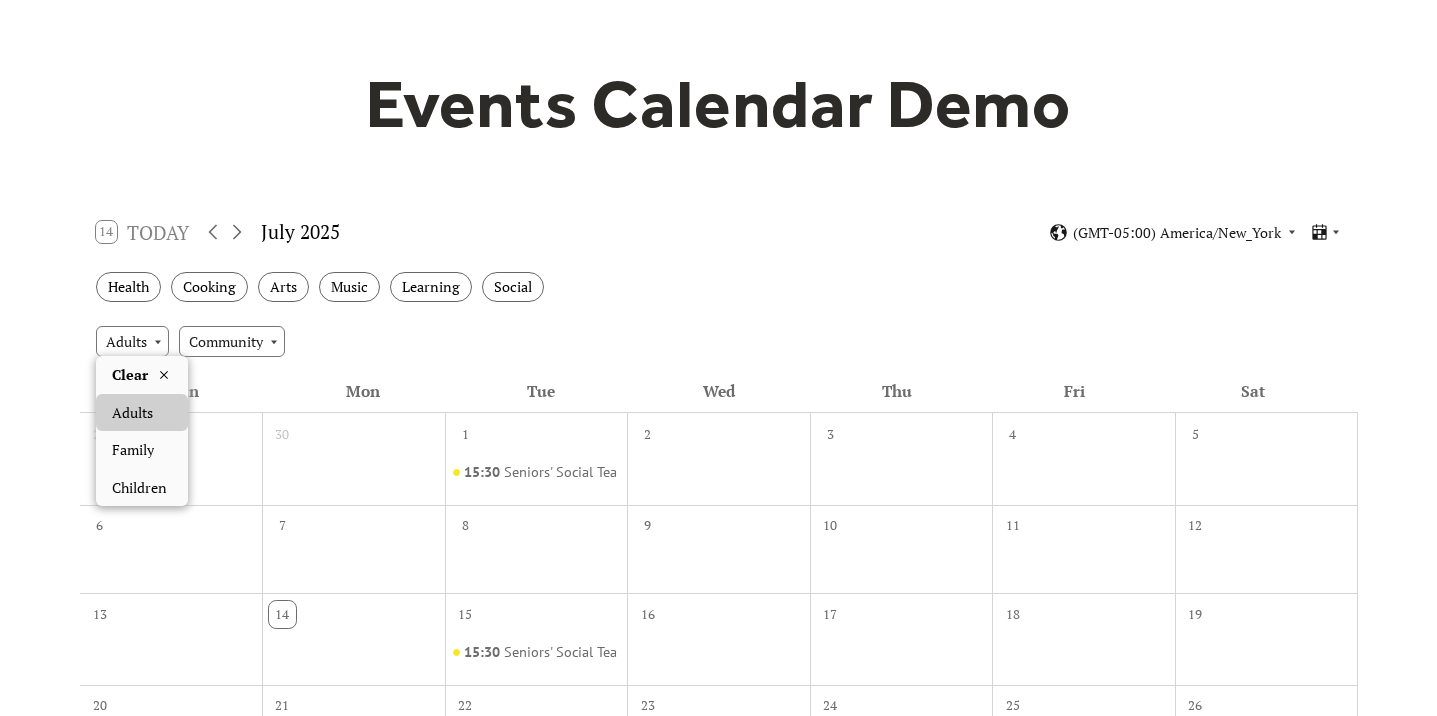 click on "Adults Community" at bounding box center [719, 341] 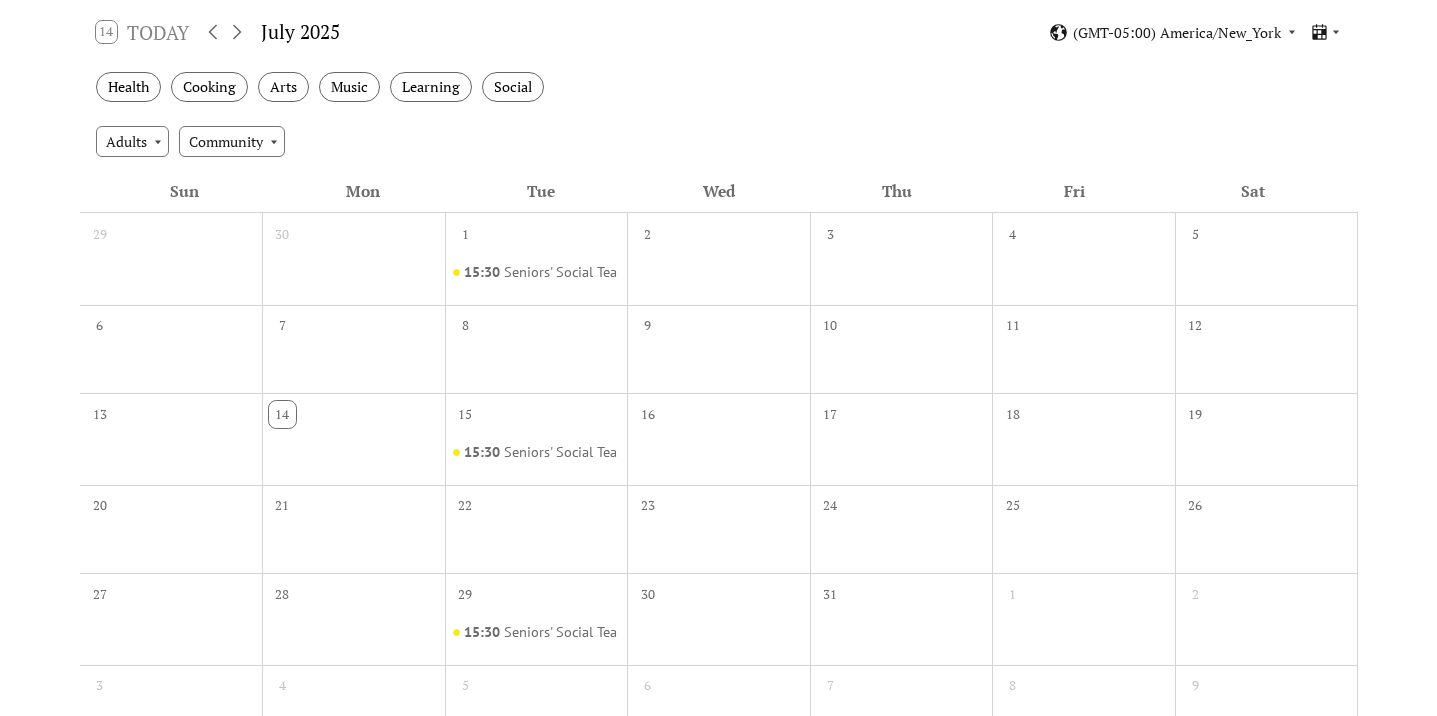 scroll, scrollTop: 220, scrollLeft: 0, axis: vertical 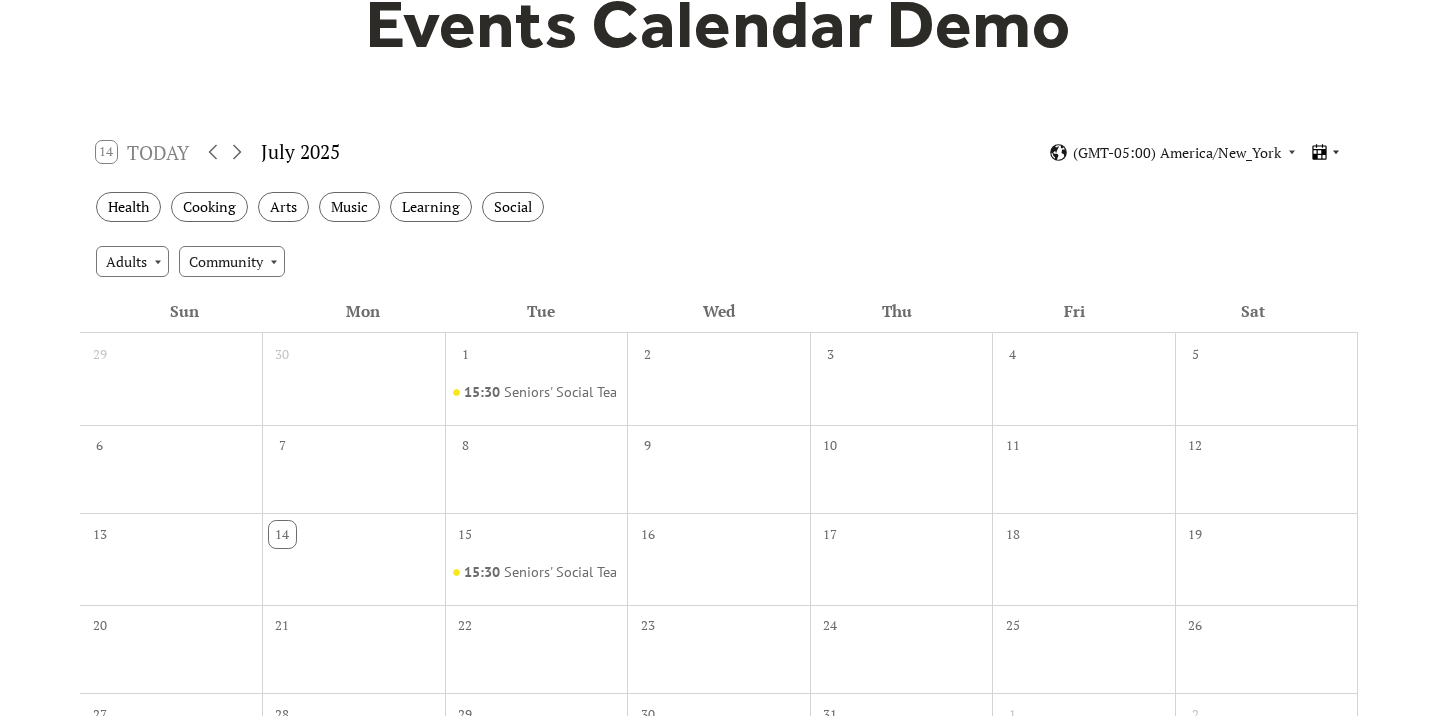 click 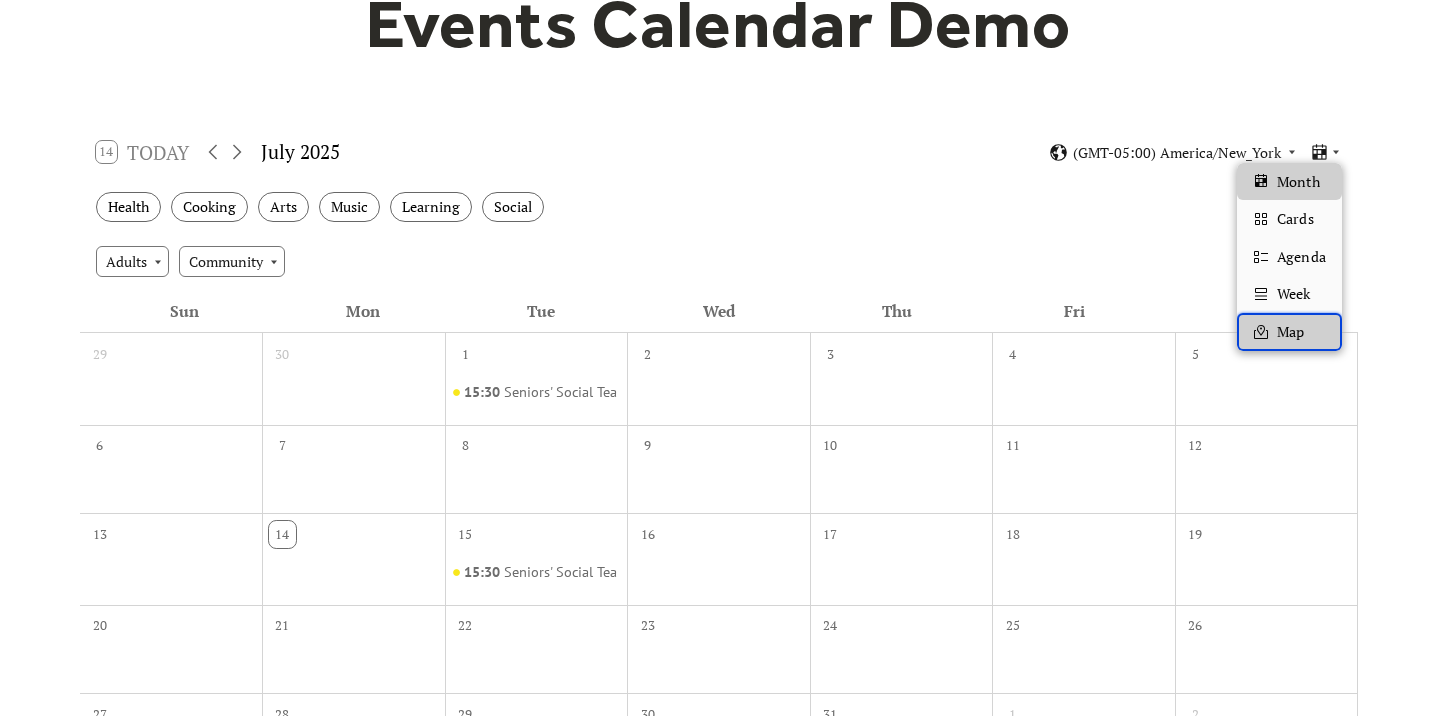 click on "Map" at bounding box center [1289, 332] 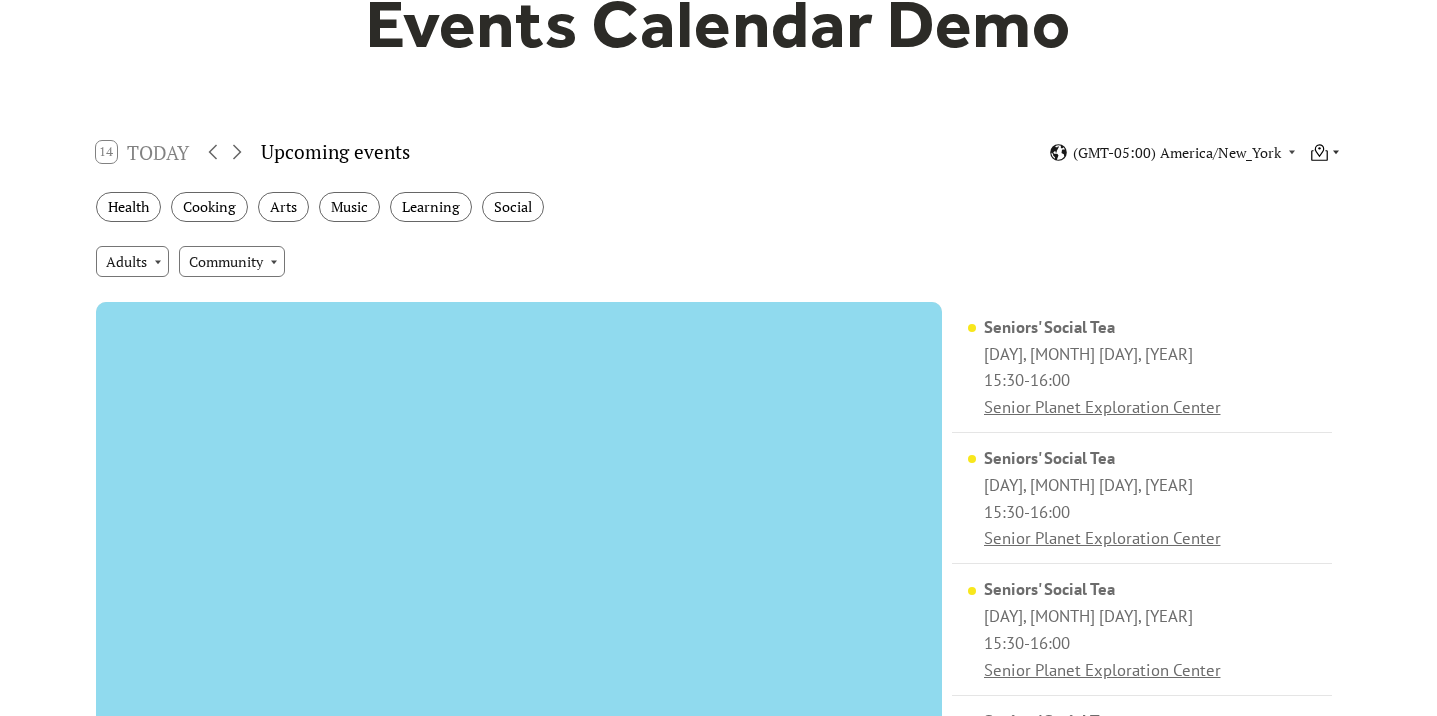 click 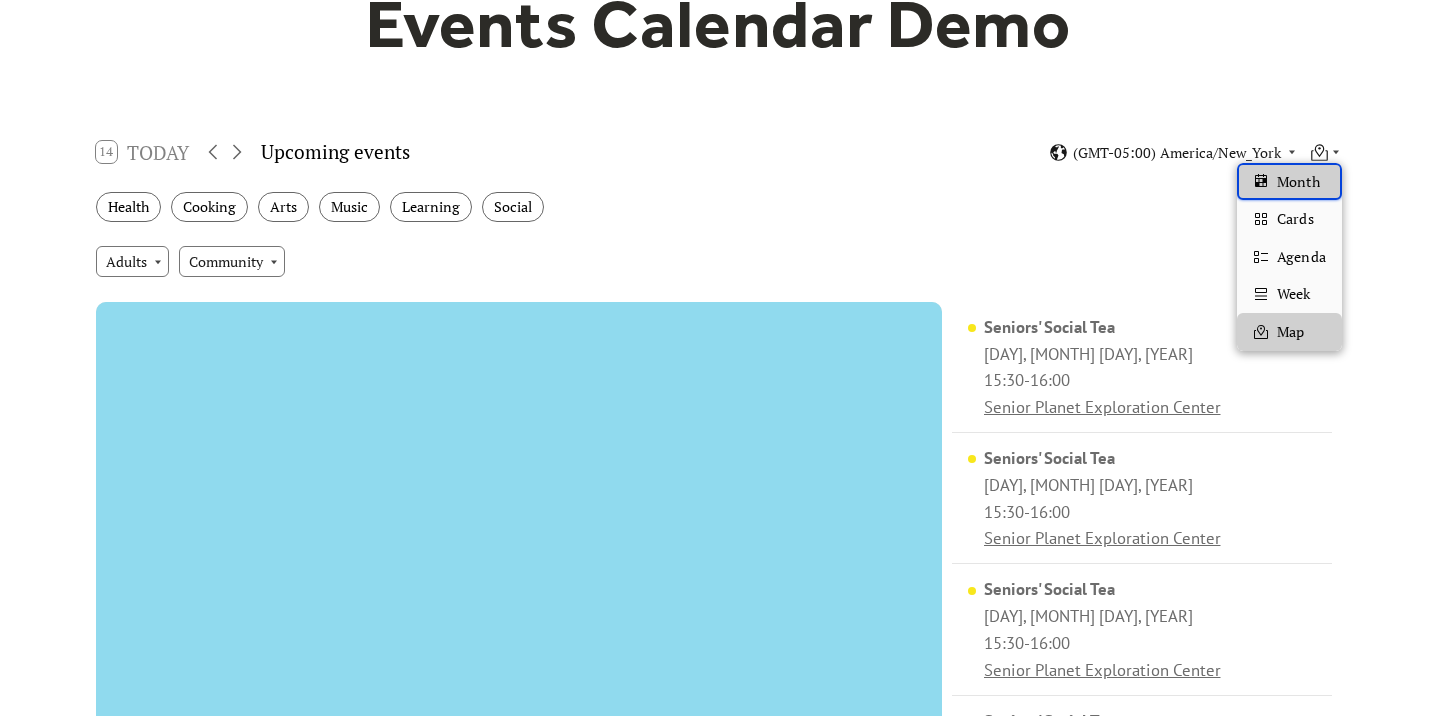 click on "Month" at bounding box center (1298, 182) 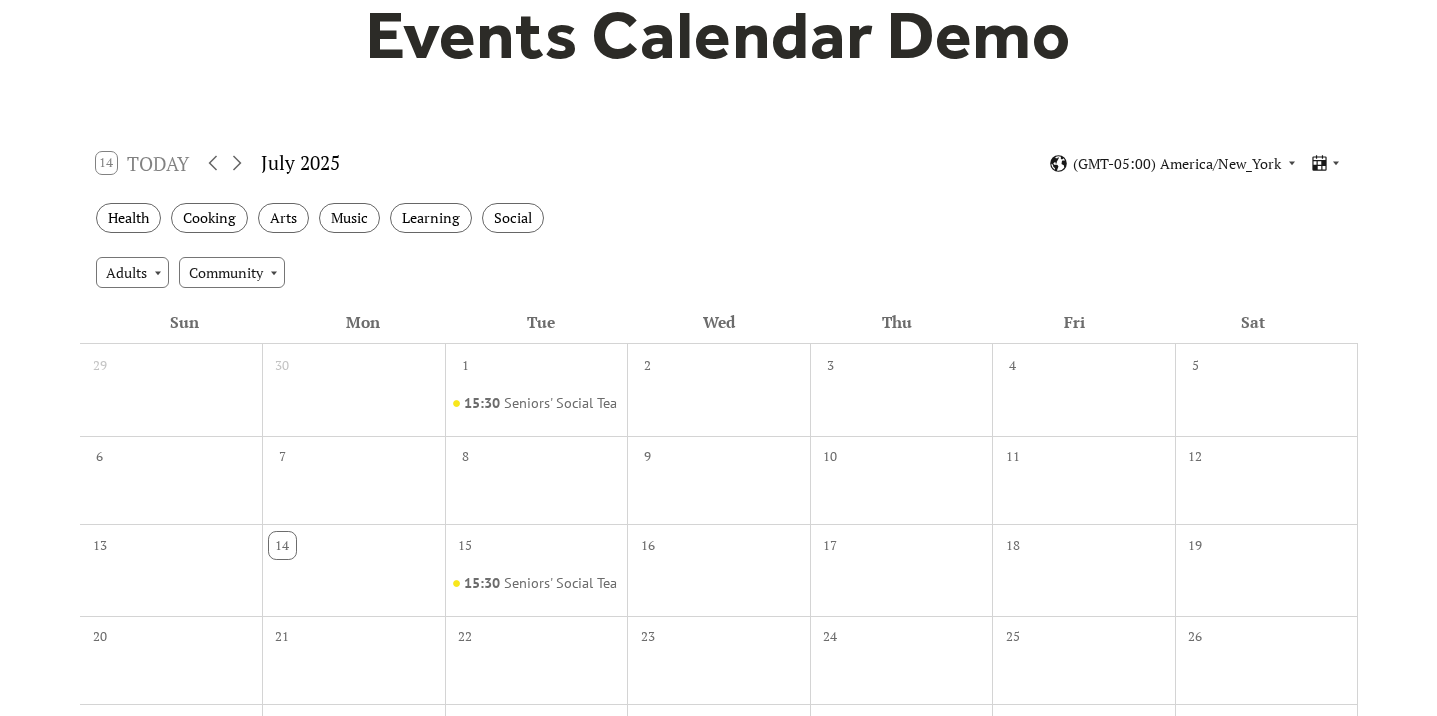 scroll, scrollTop: 207, scrollLeft: 0, axis: vertical 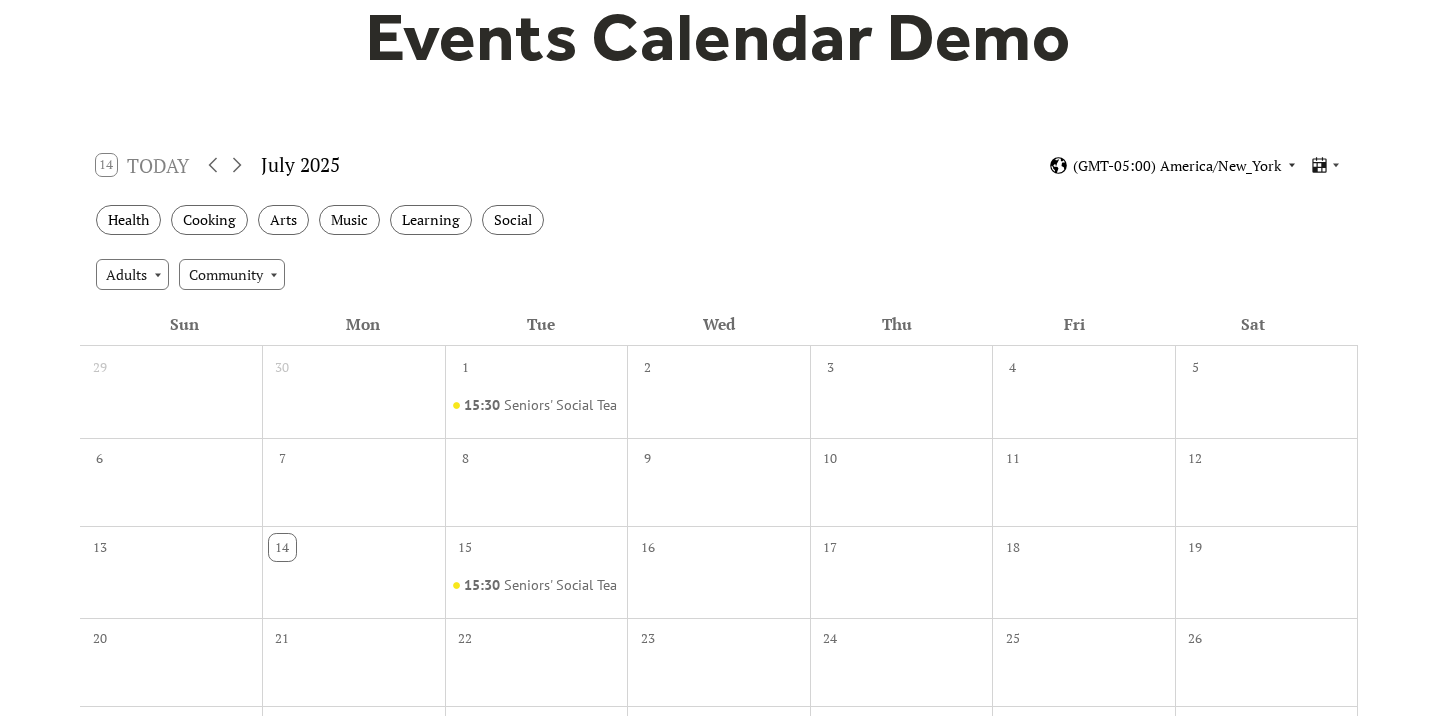 click on "(GMT-05:00) America/New_York" at bounding box center (1177, 166) 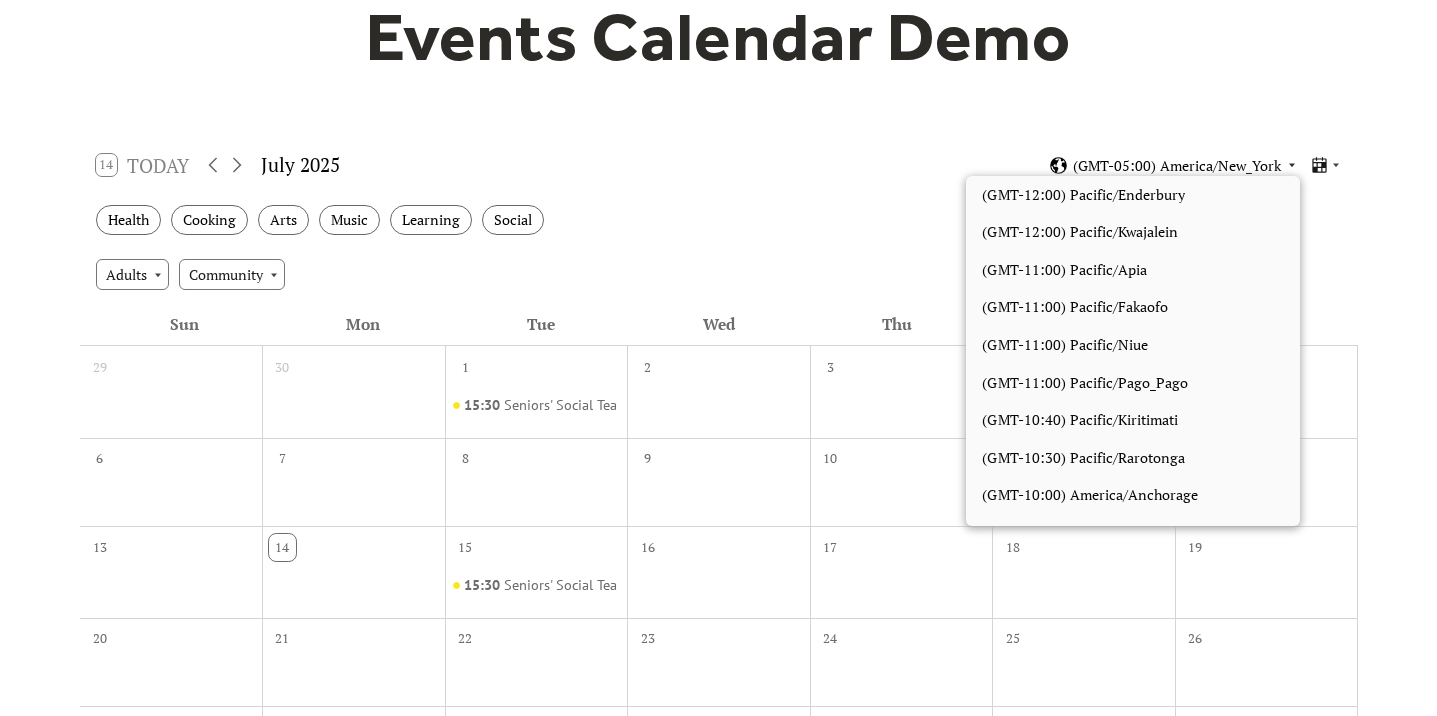 scroll, scrollTop: 1665, scrollLeft: 0, axis: vertical 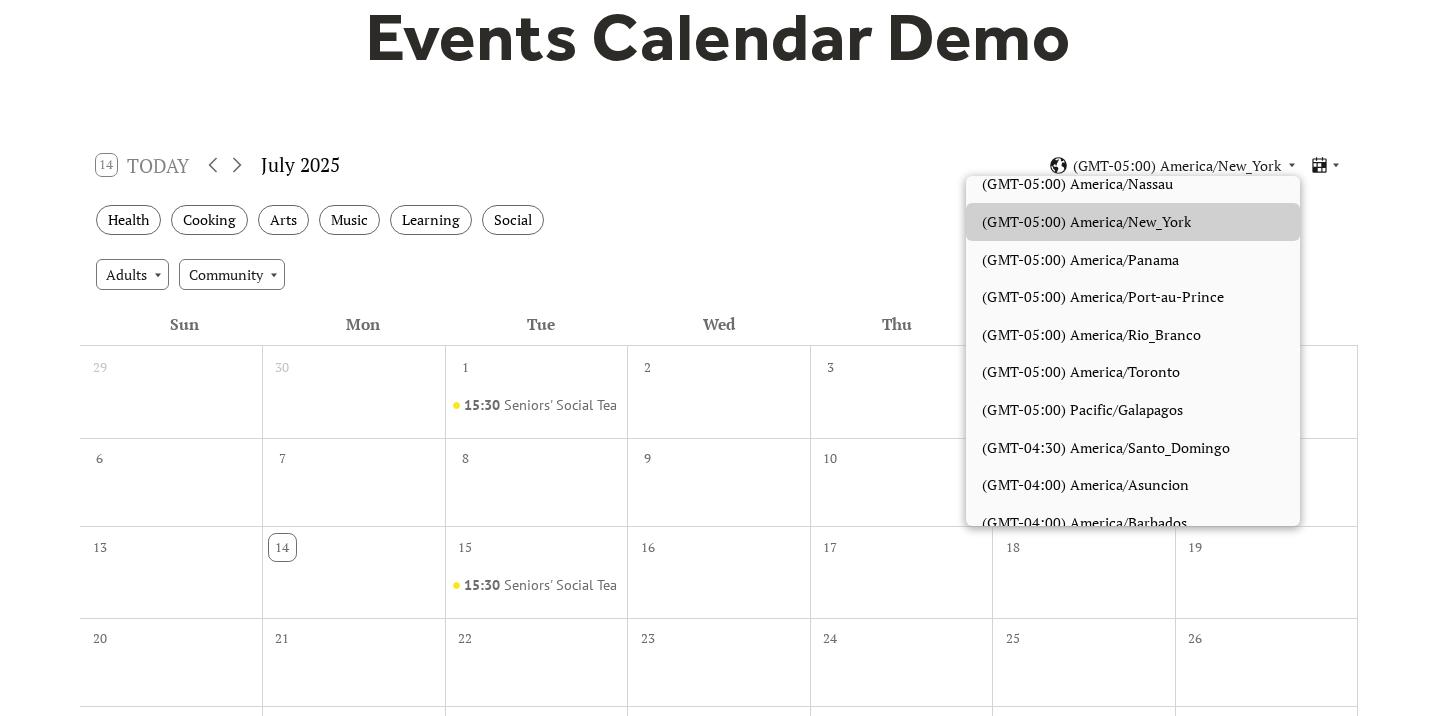click on "Events Calendar Demo" at bounding box center (719, 37) 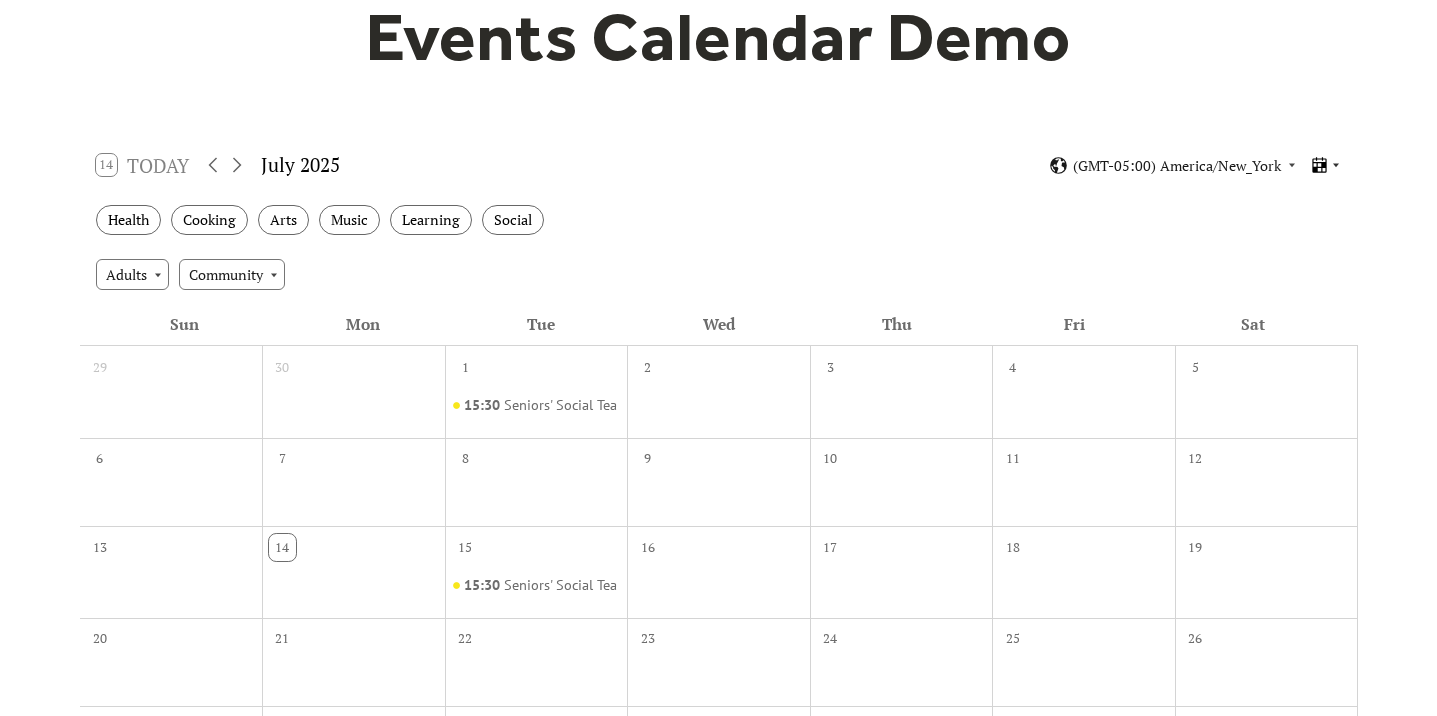 click 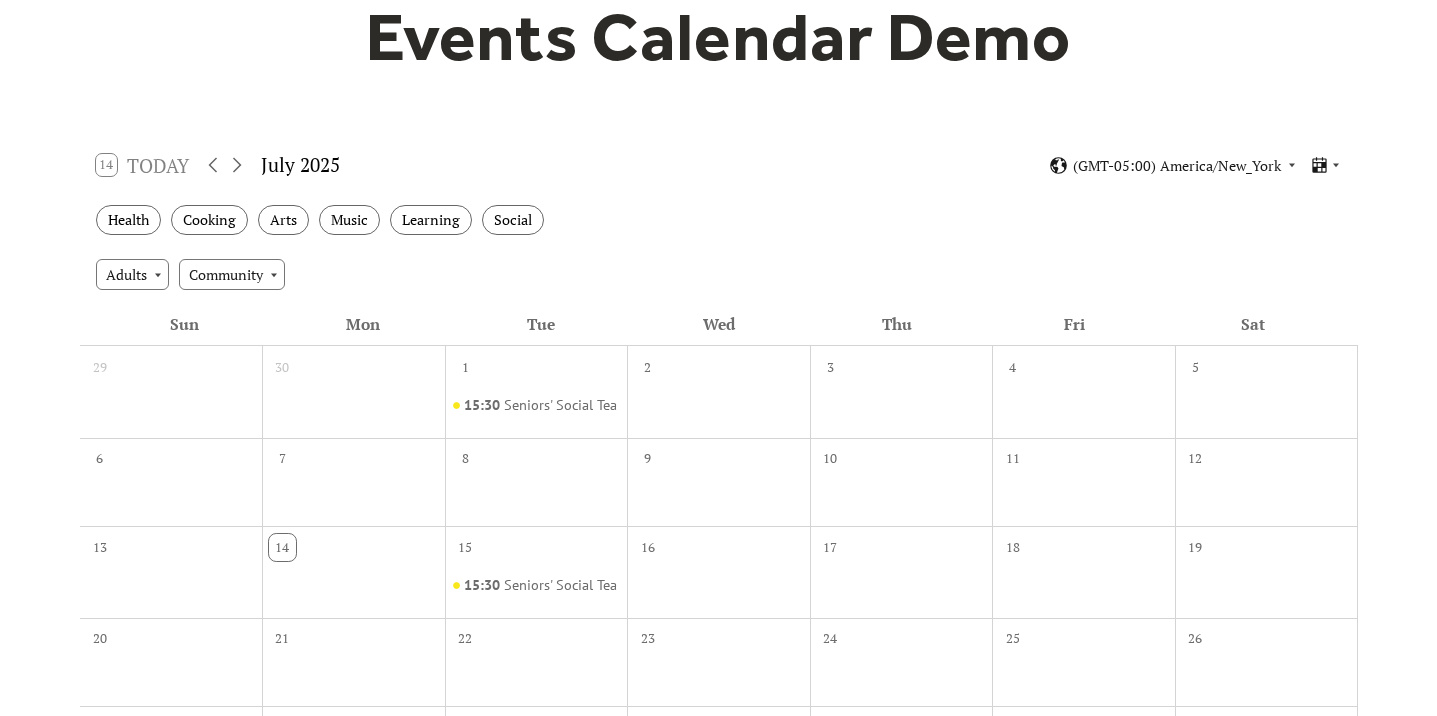click on "Health Cooking Arts Music Learning Social" at bounding box center (719, 220) 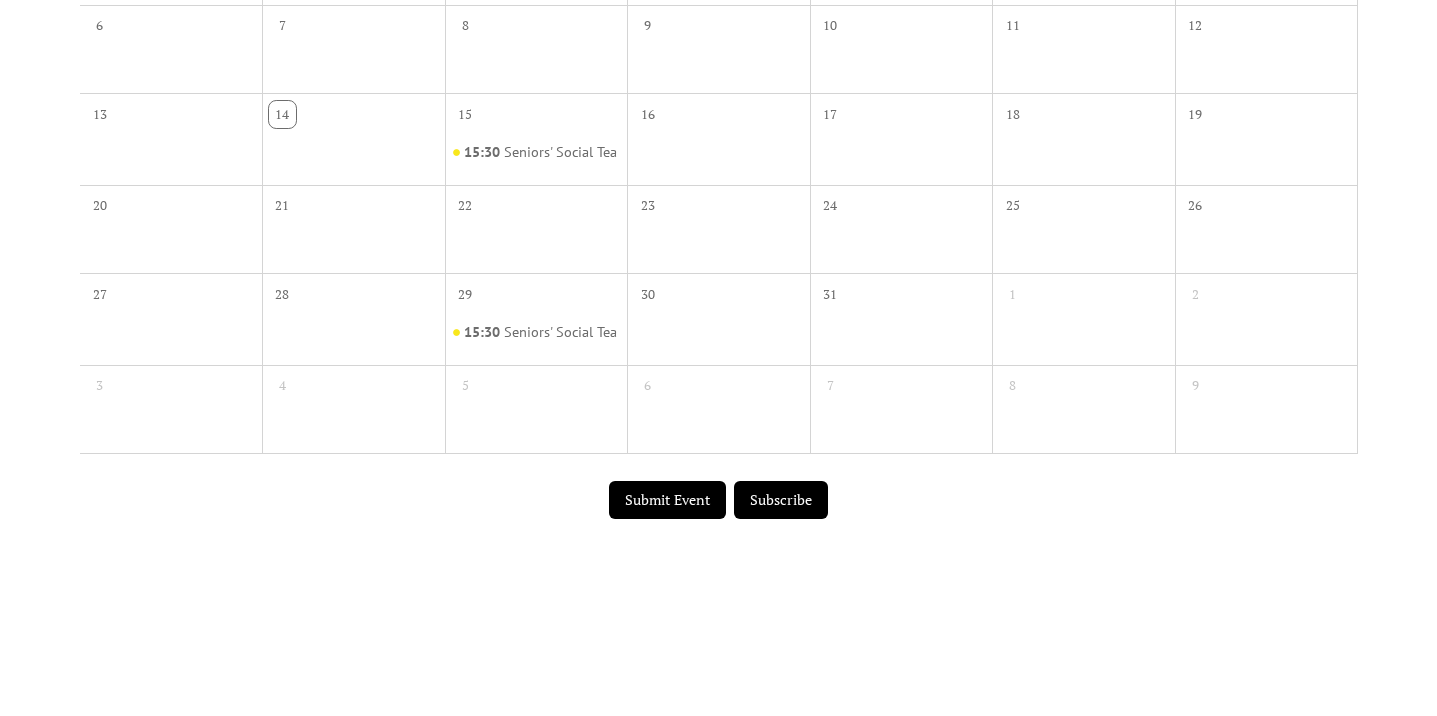 scroll, scrollTop: 830, scrollLeft: 0, axis: vertical 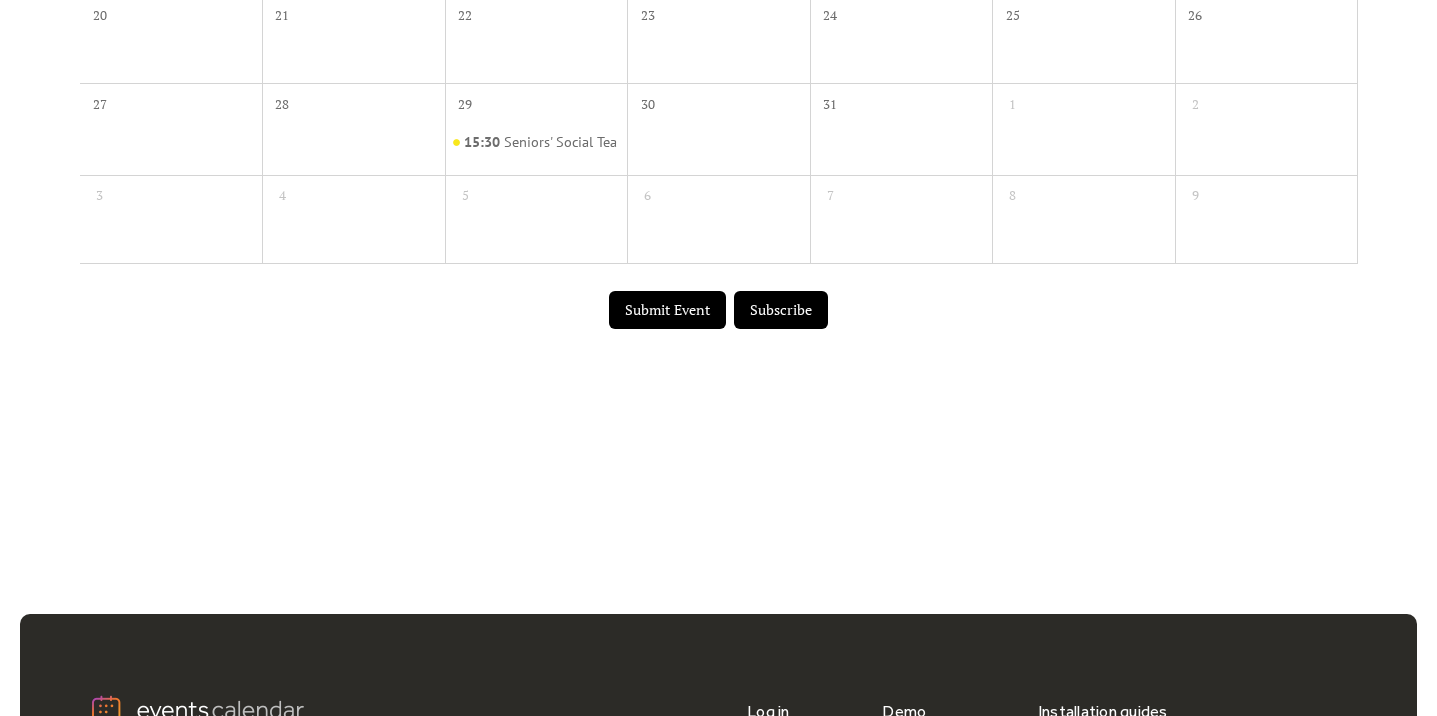 click on "Submit Event" at bounding box center (667, 310) 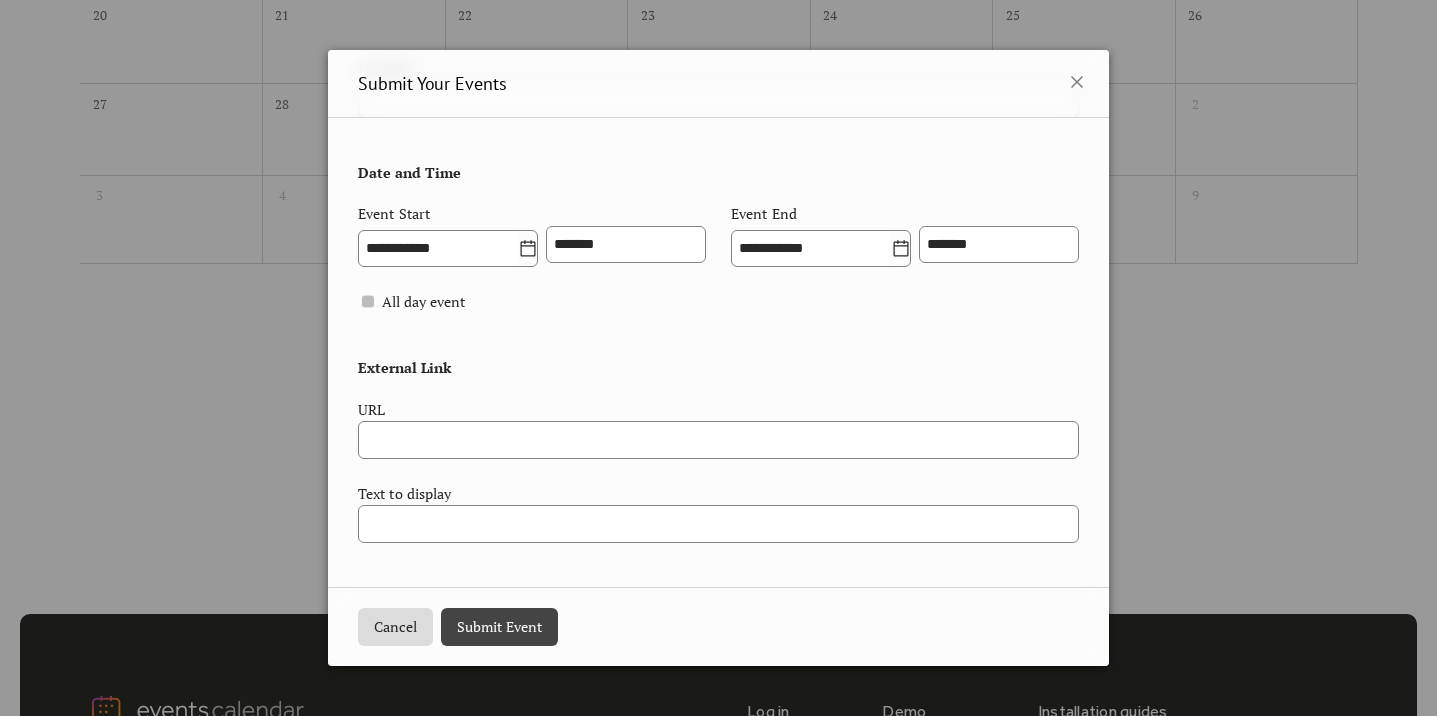 scroll, scrollTop: 779, scrollLeft: 0, axis: vertical 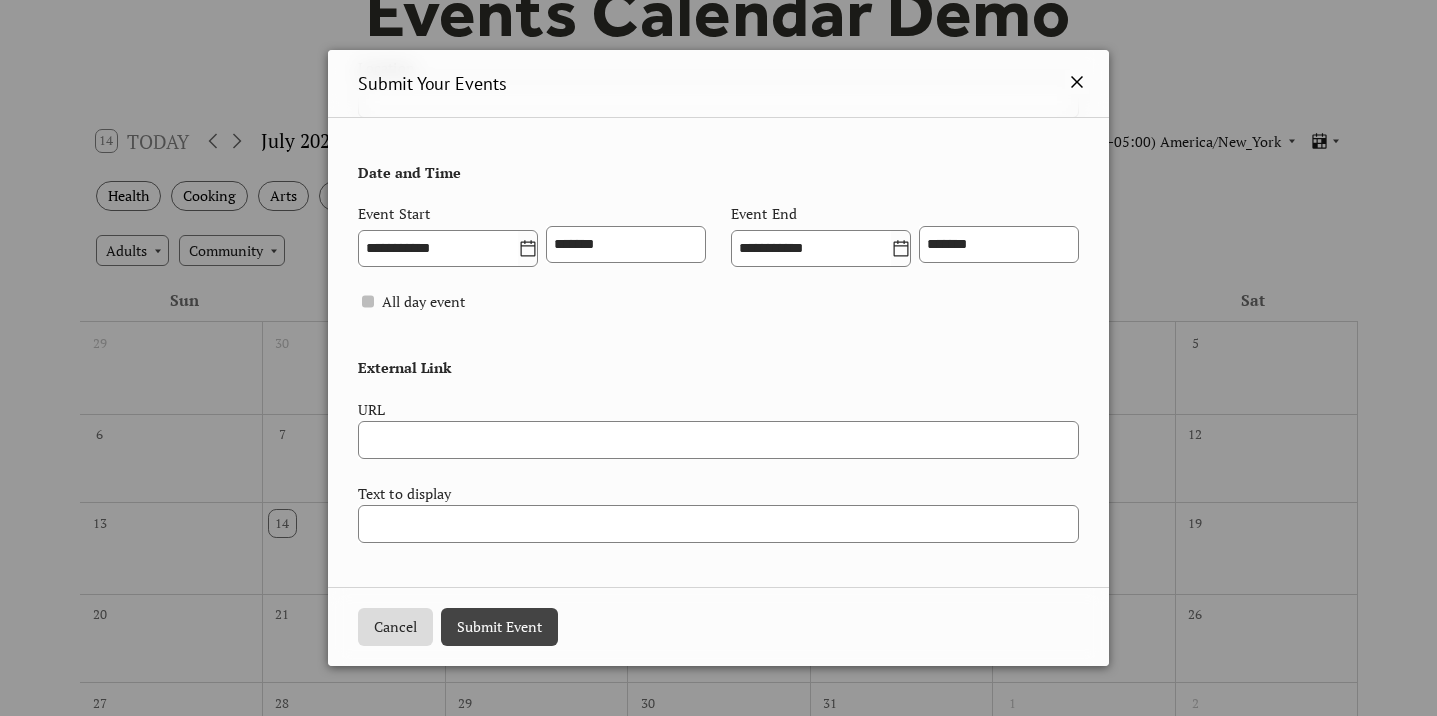 click 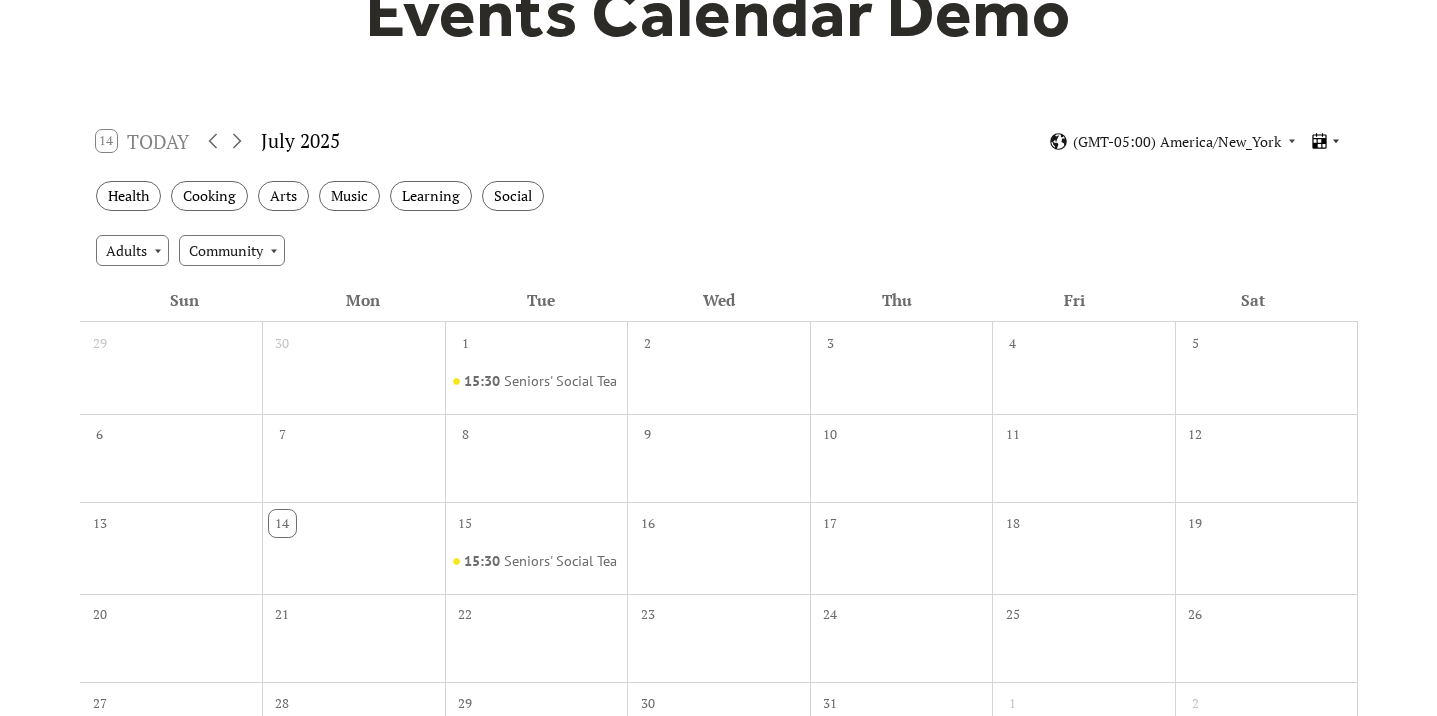 click 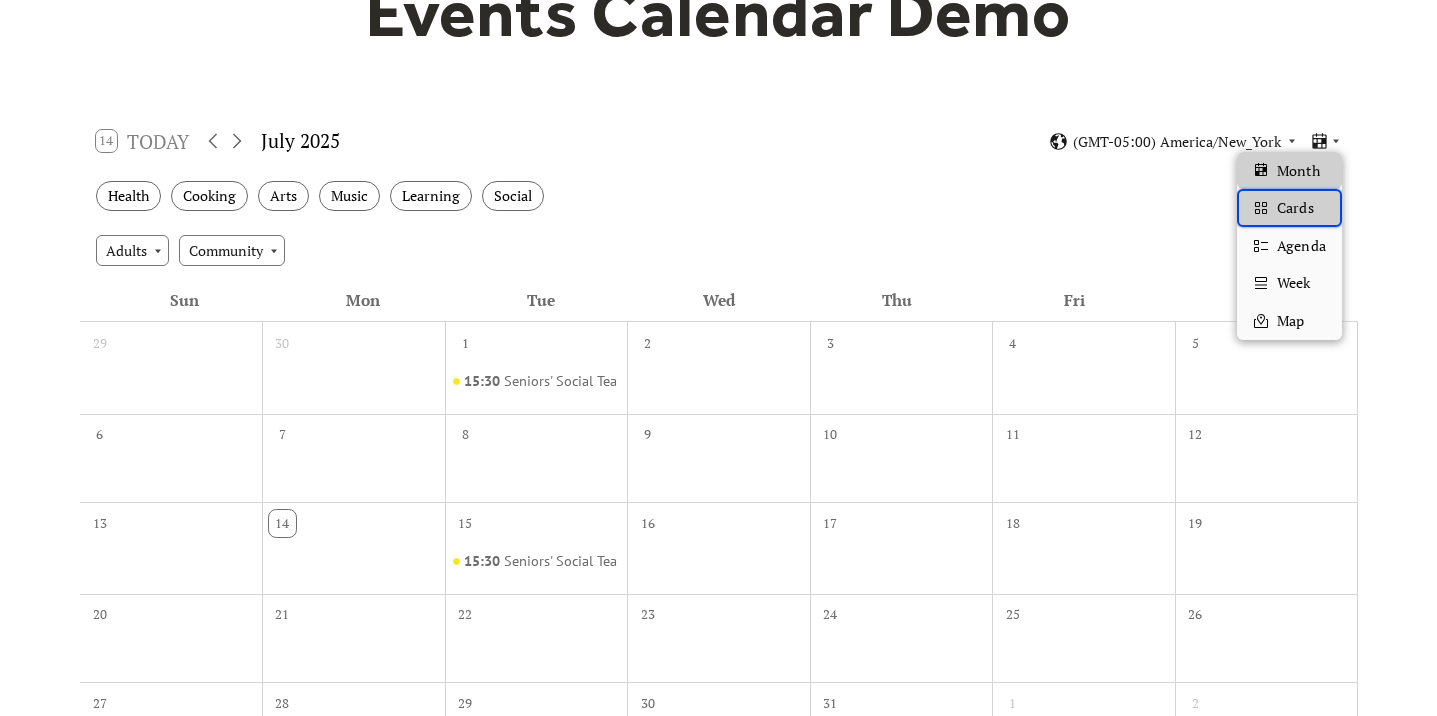 click on "Cards" at bounding box center (1295, 208) 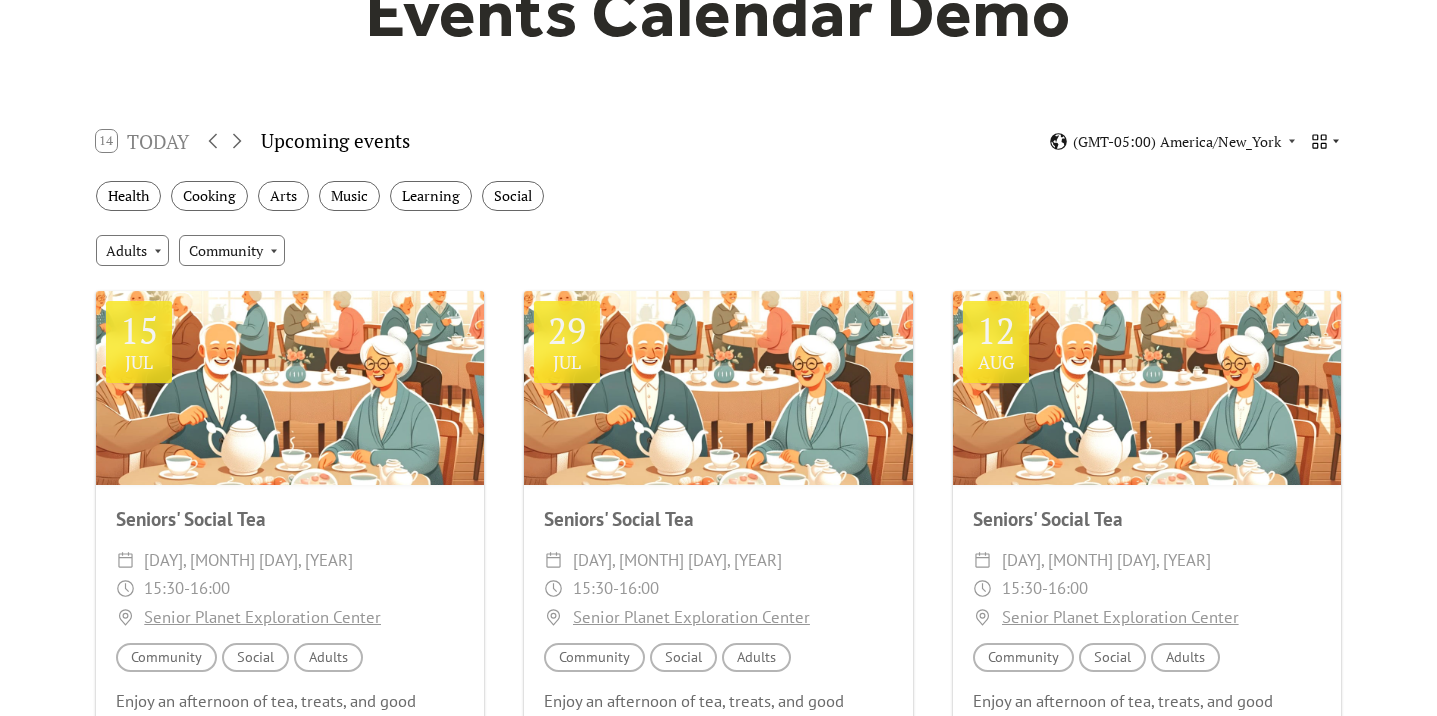 click 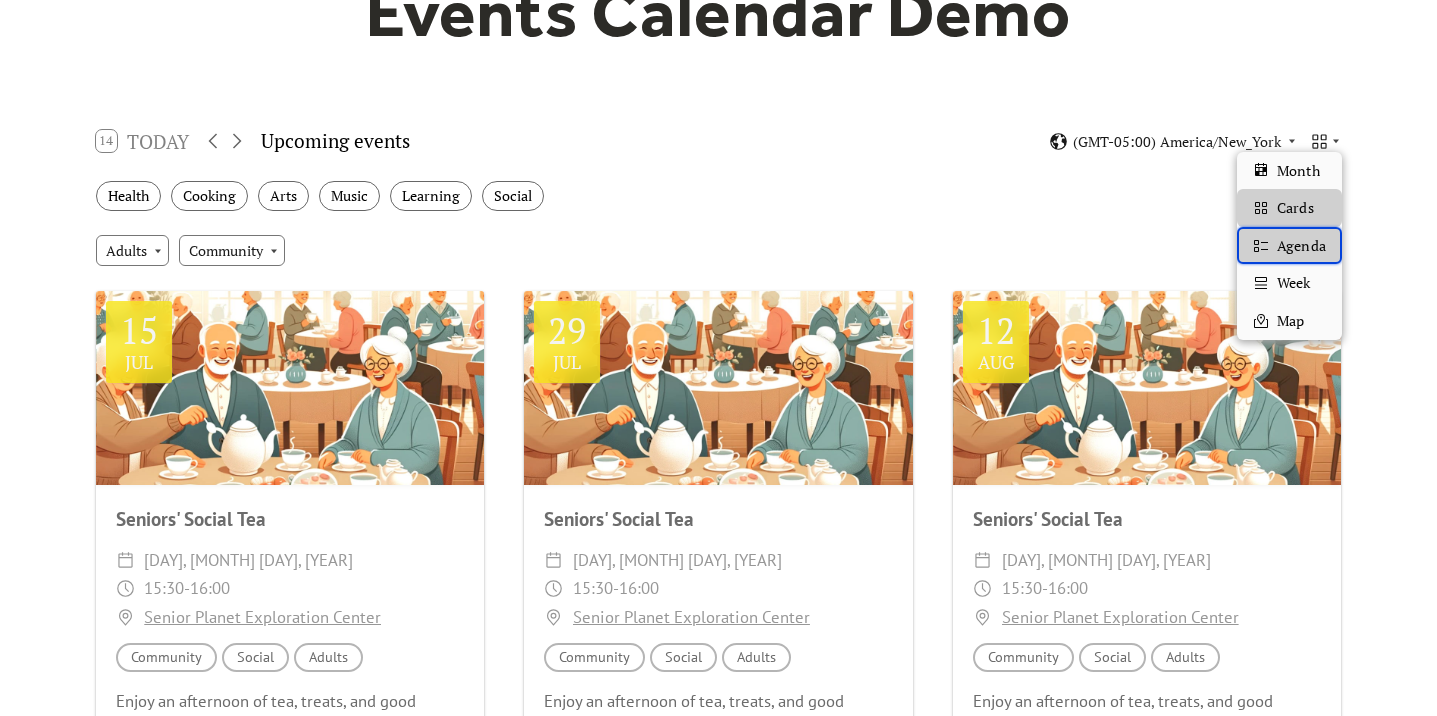 click on "Agenda" at bounding box center [1301, 246] 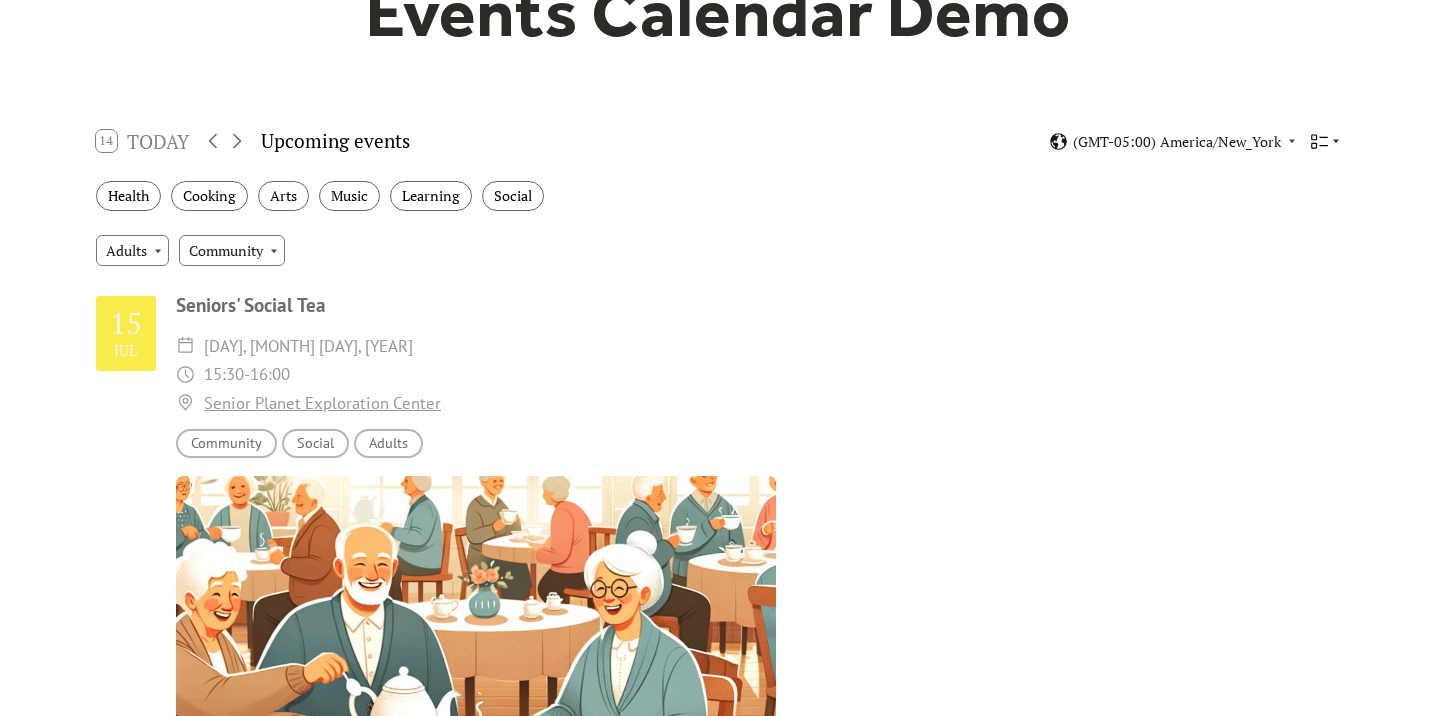 click 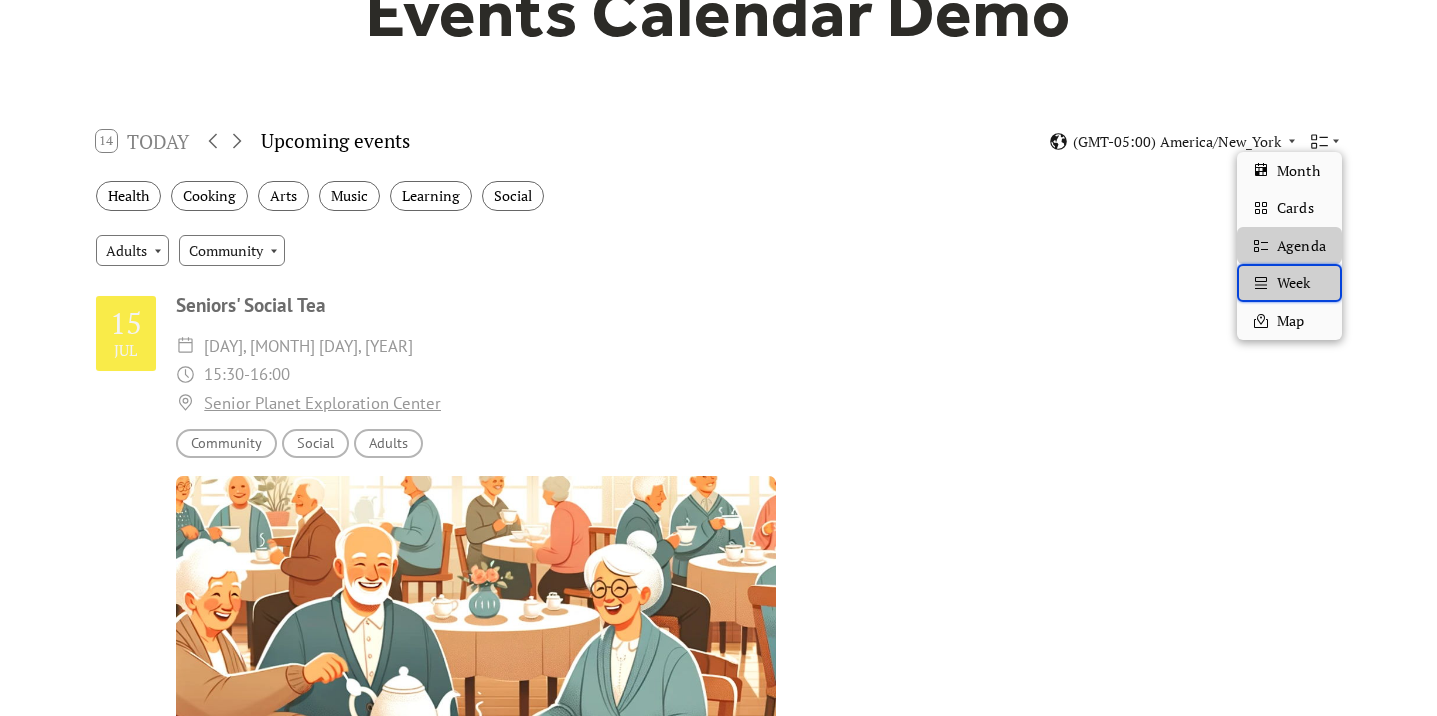 click on "Week" at bounding box center [1293, 283] 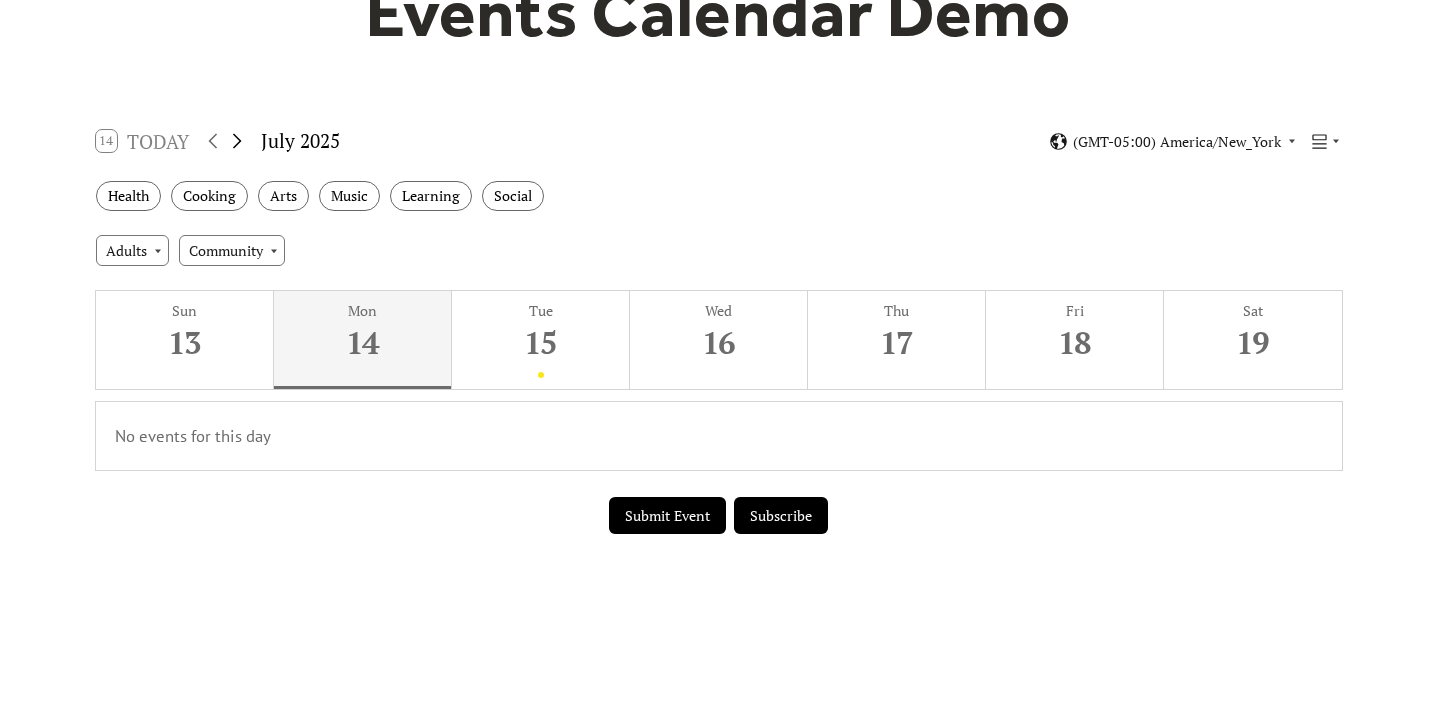 click 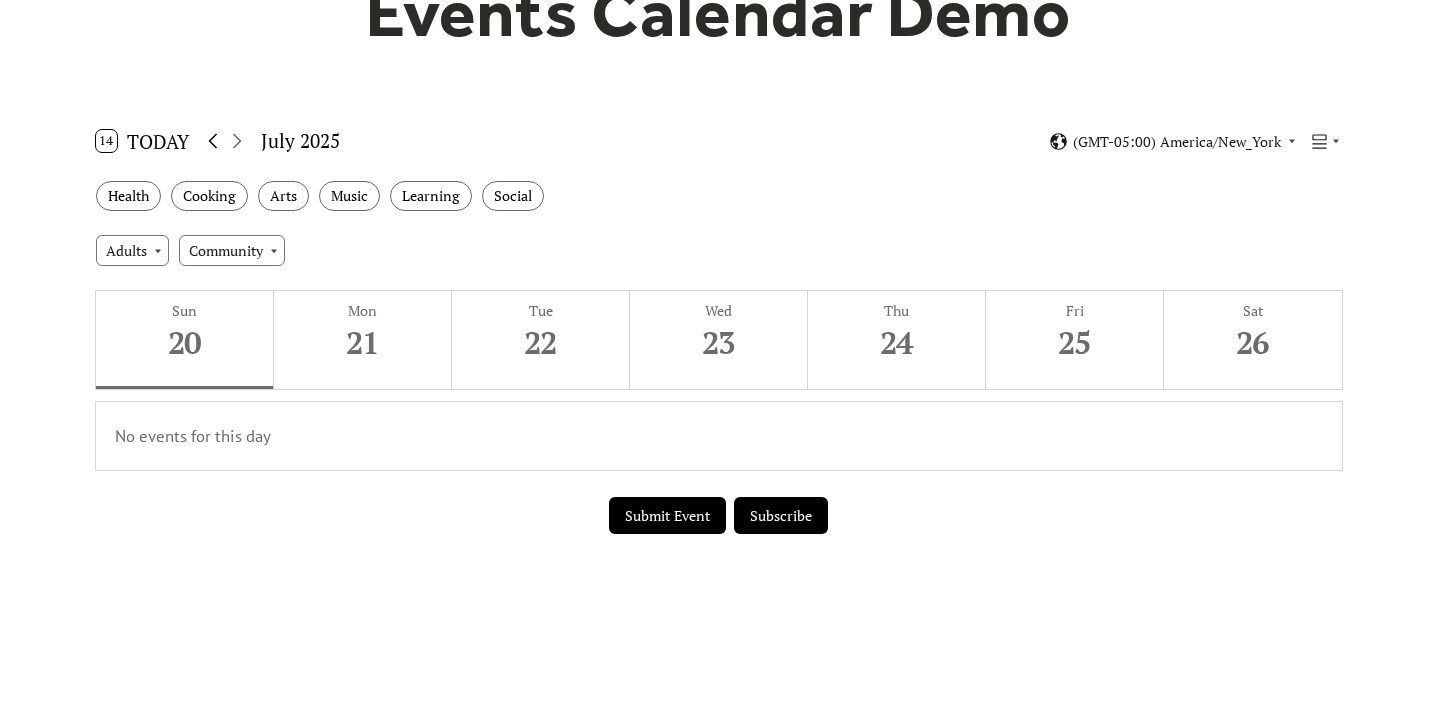 click 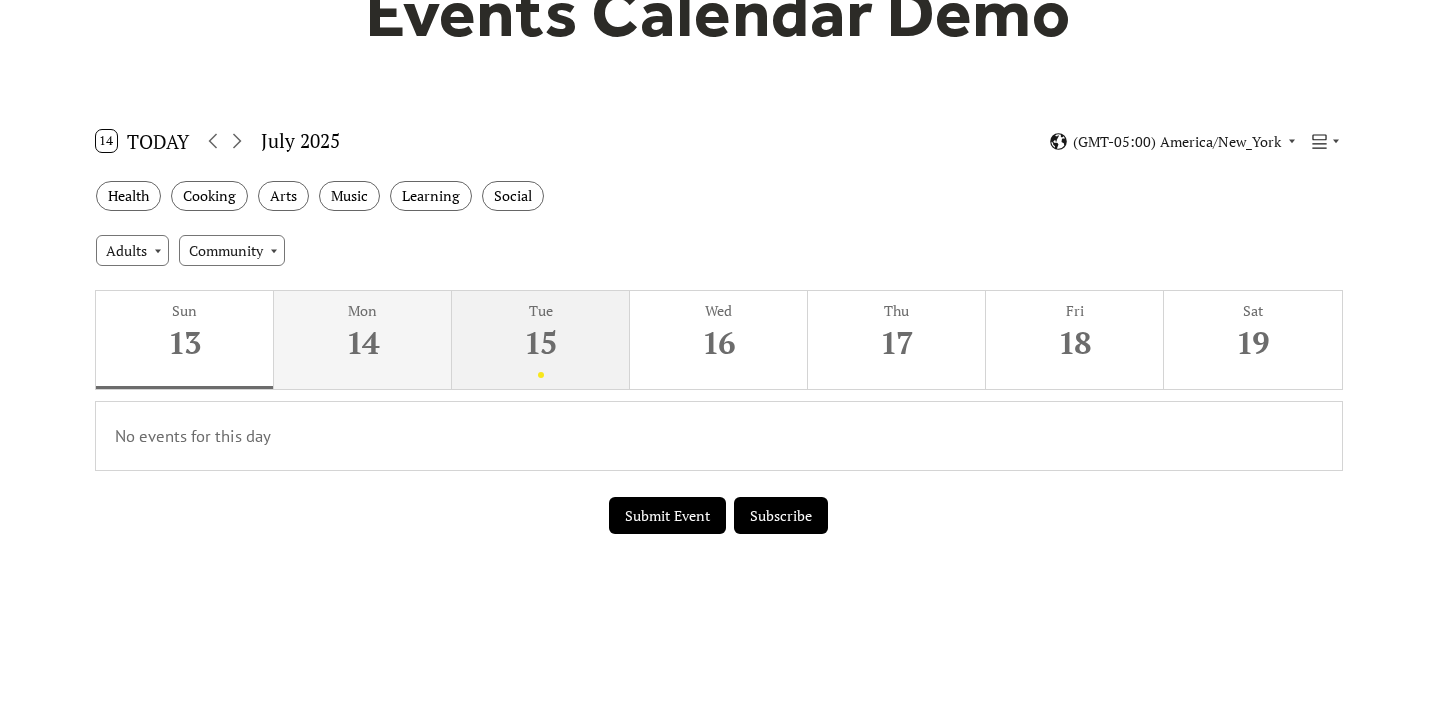 click on "15" at bounding box center (540, 342) 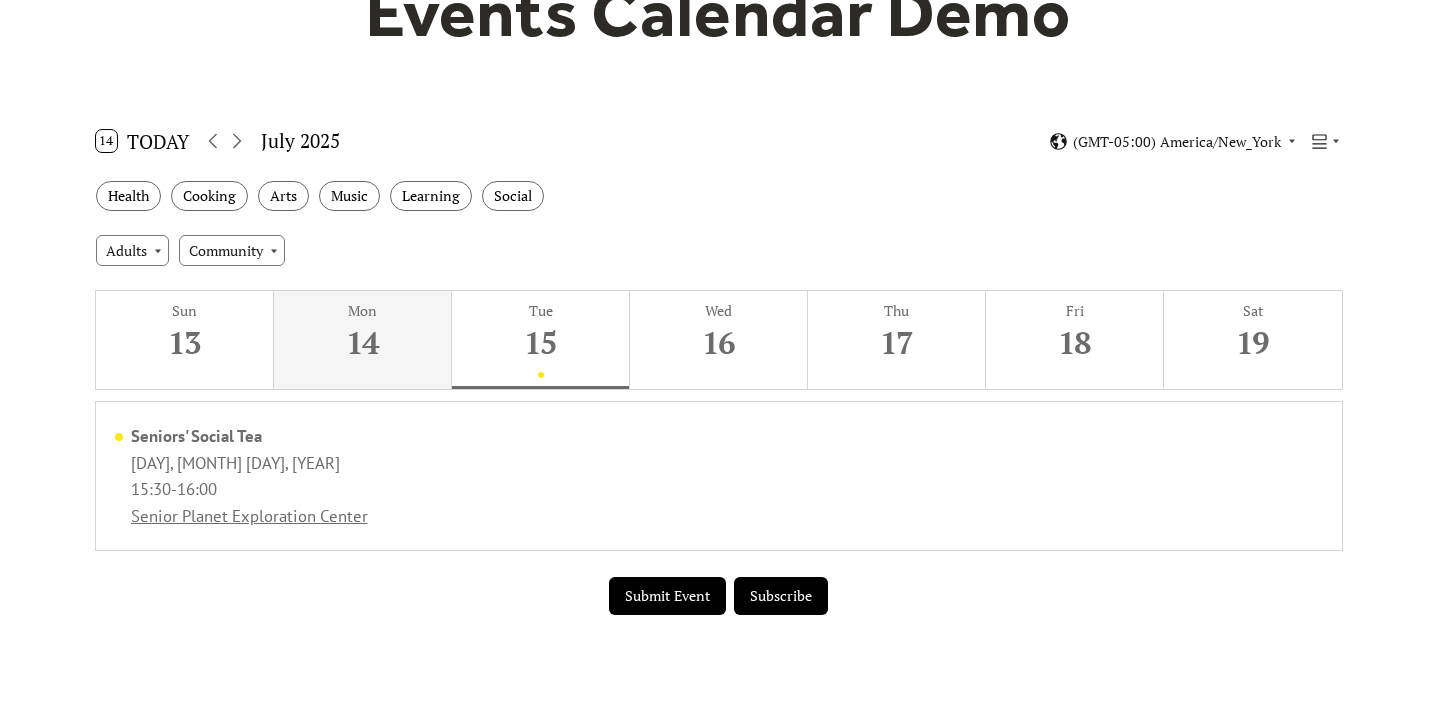 click on "Health Cooking Arts Music Learning Social" at bounding box center [719, 196] 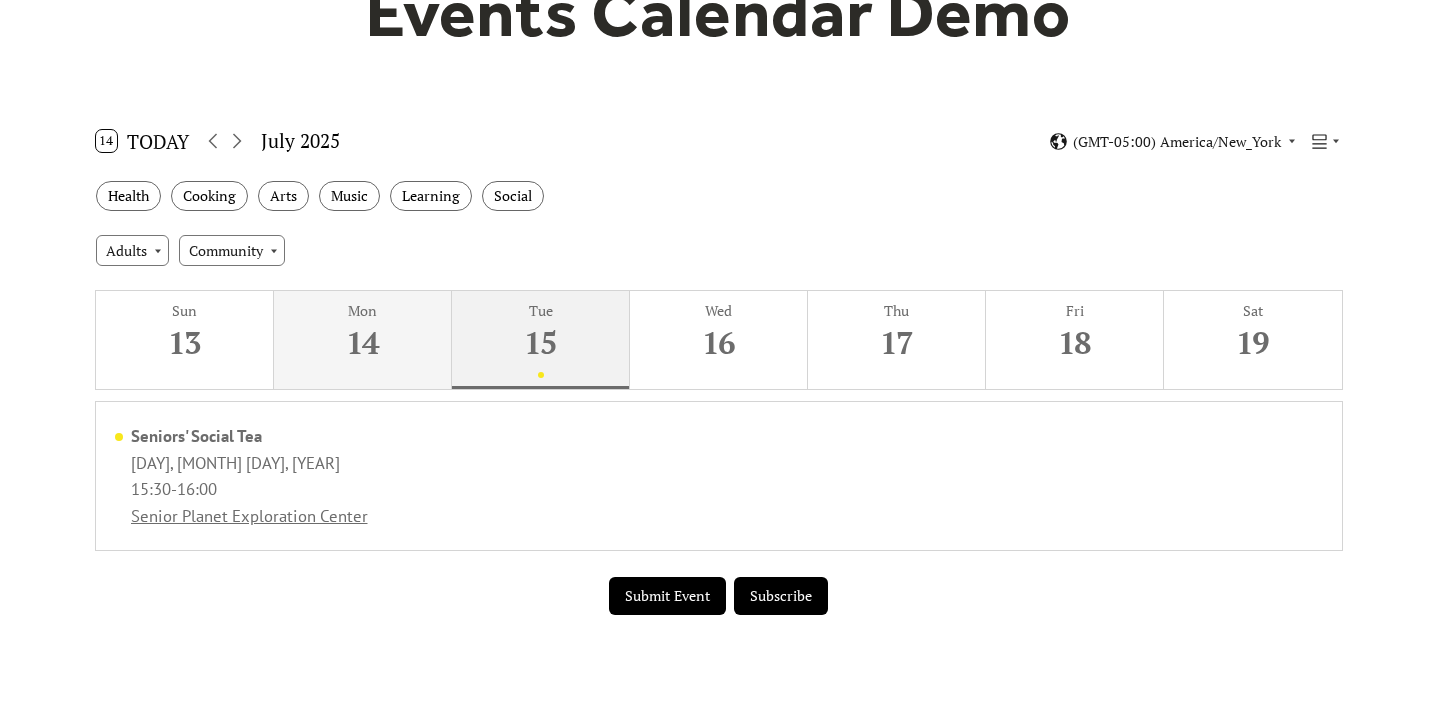 click on "15" at bounding box center (540, 342) 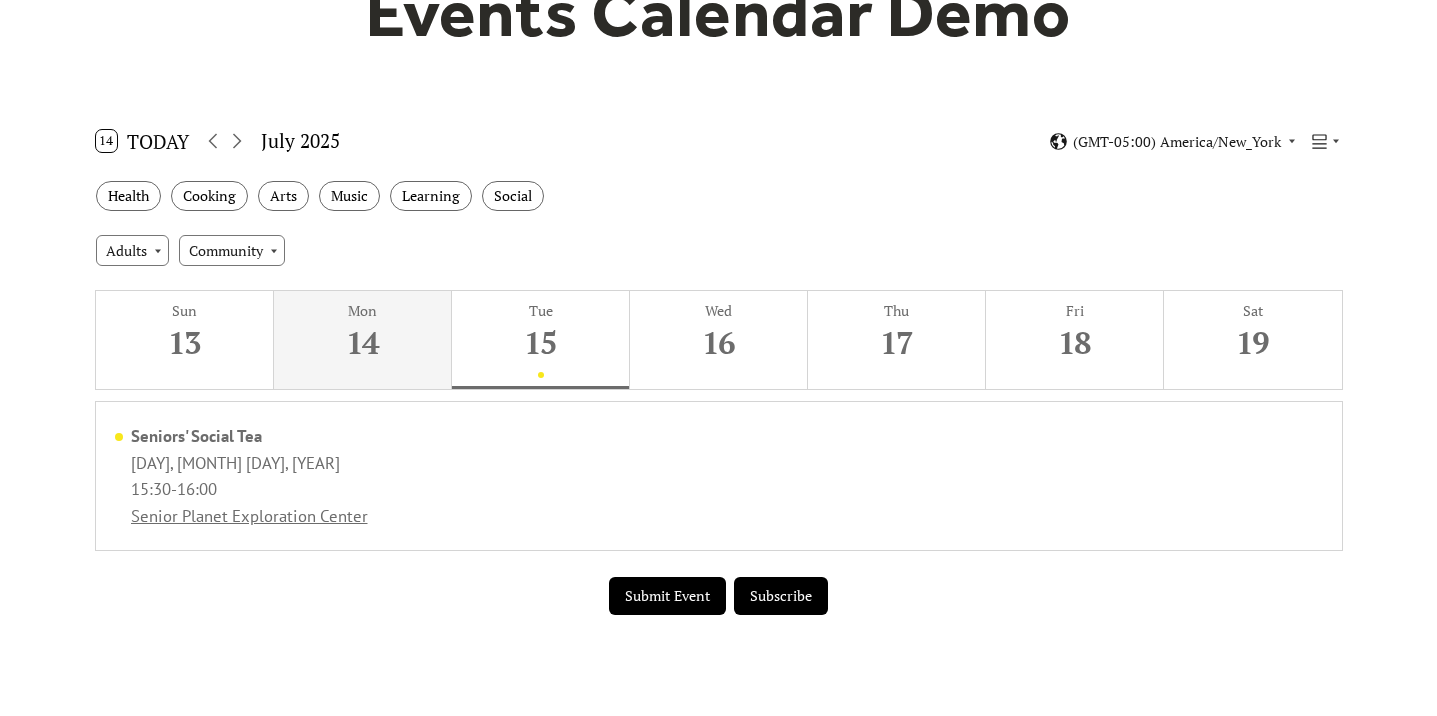click on "Adults Community" at bounding box center [719, 250] 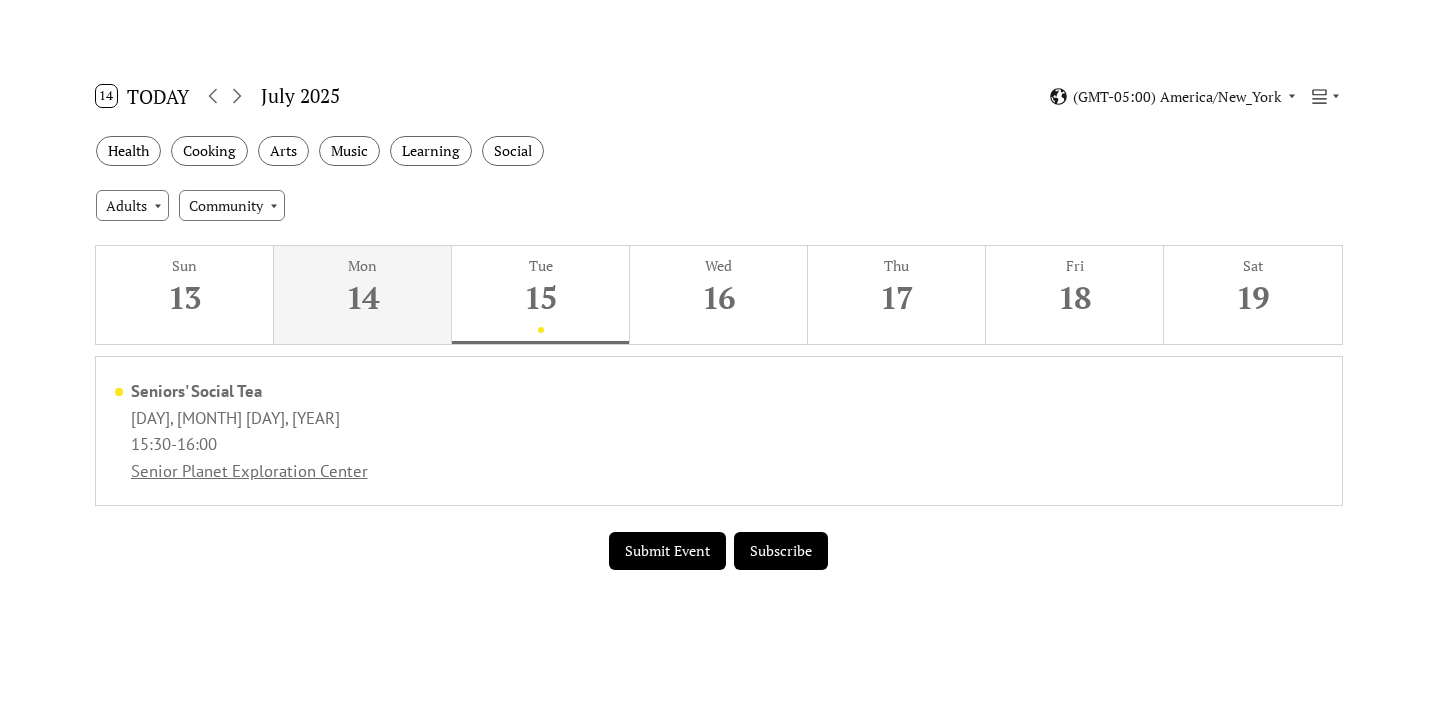 scroll, scrollTop: 280, scrollLeft: 0, axis: vertical 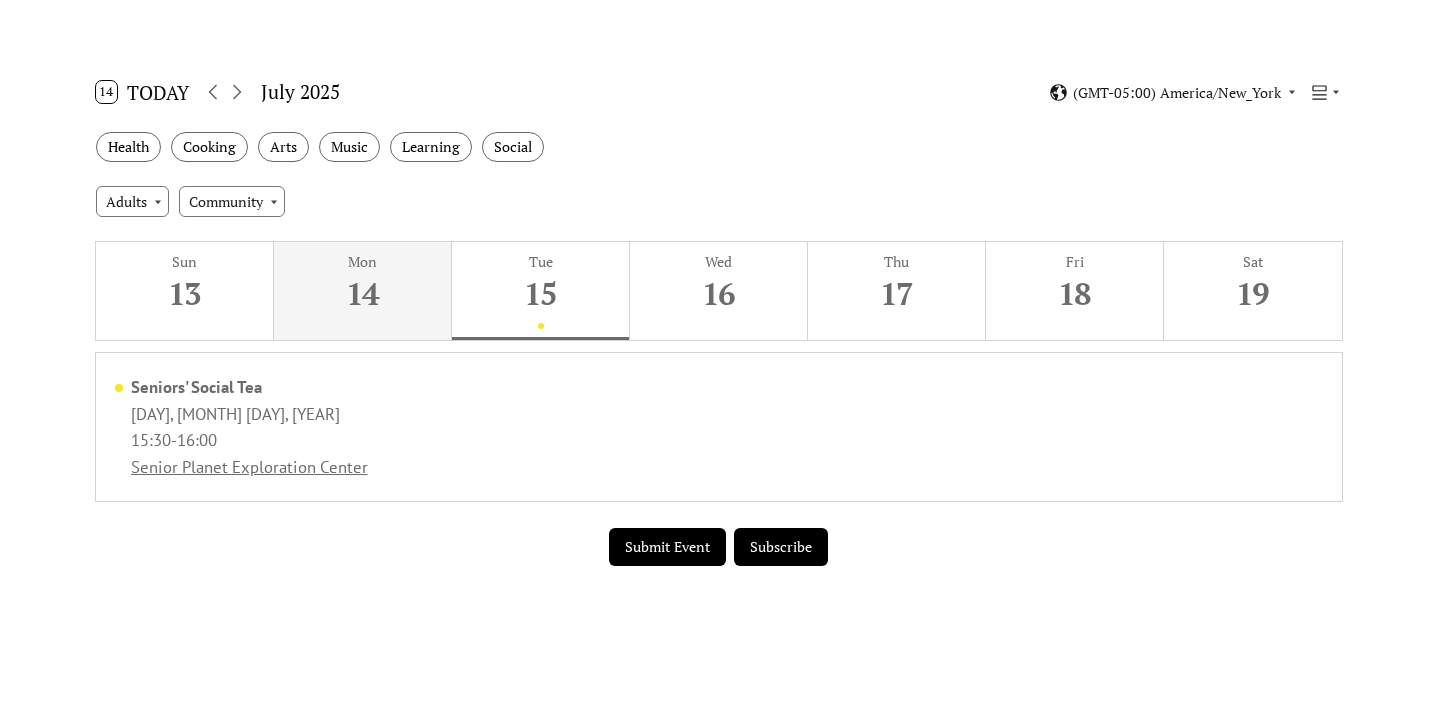 click on "Subscribe" at bounding box center (781, 547) 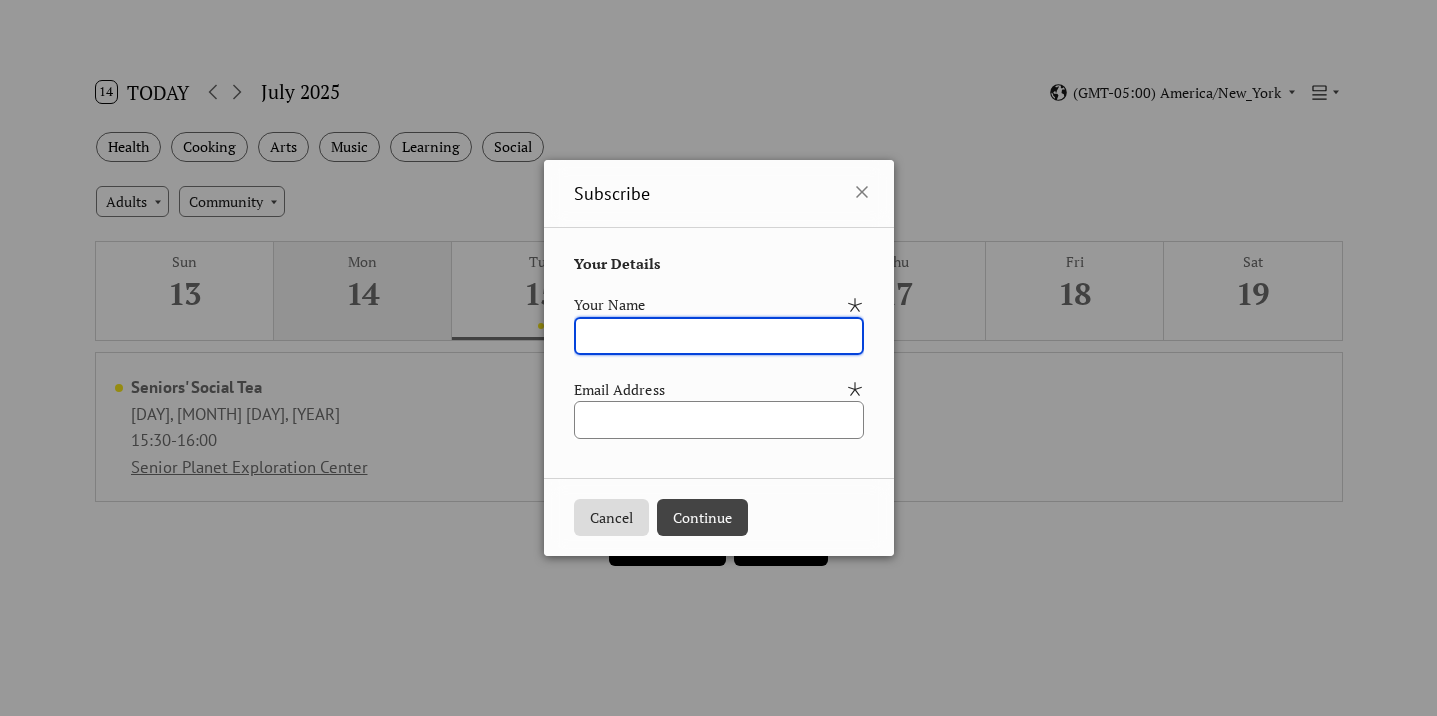 click on "Cancel" at bounding box center (611, 518) 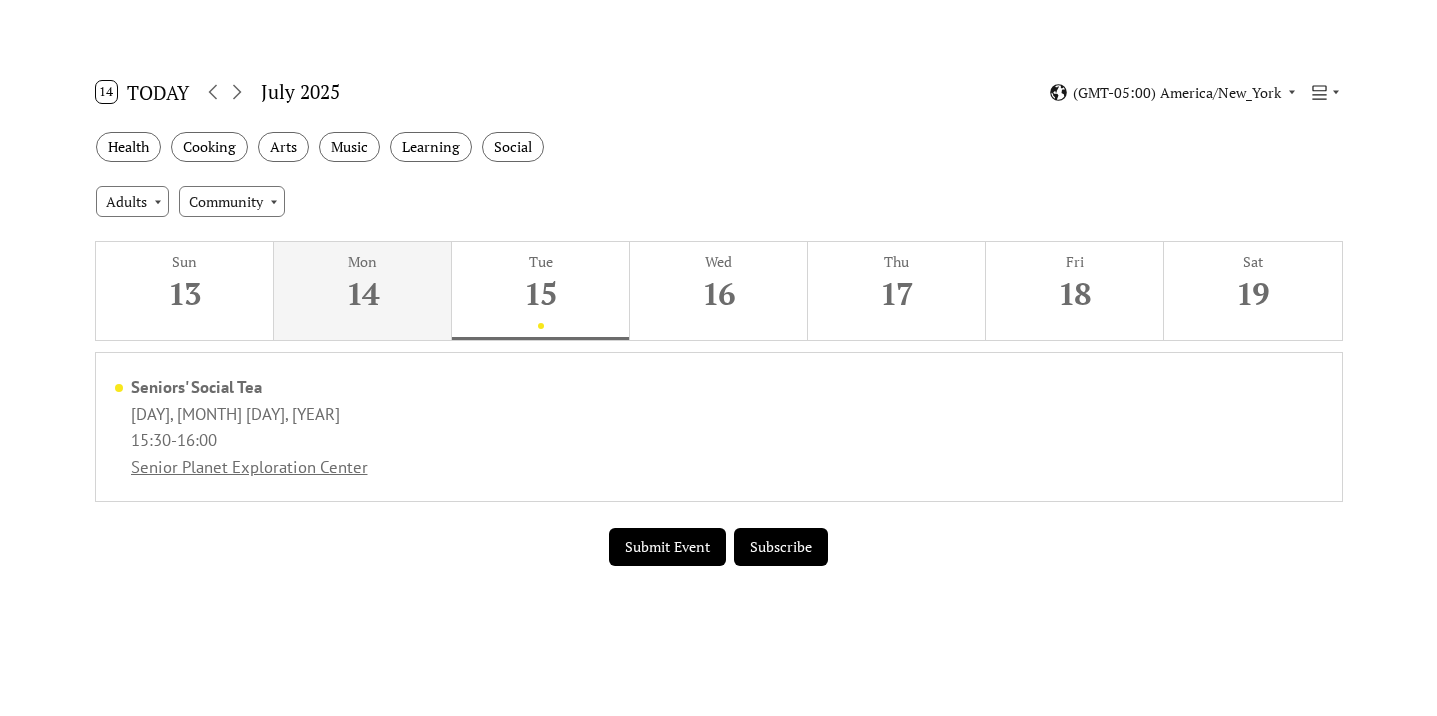 click on "[DAY], [MONTH] [DAY], [YEAR] (GMT-05:00) [LOCATION]" at bounding box center (719, 92) 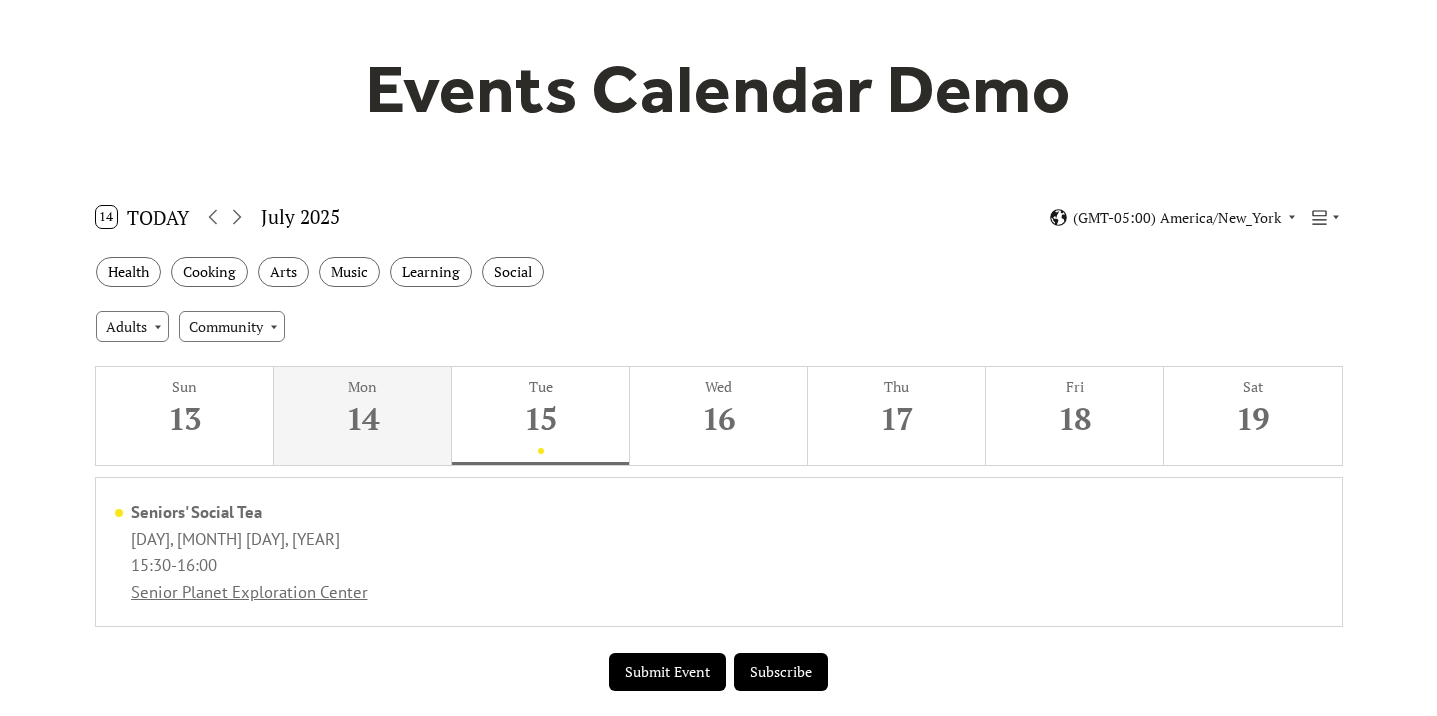 scroll, scrollTop: 156, scrollLeft: 0, axis: vertical 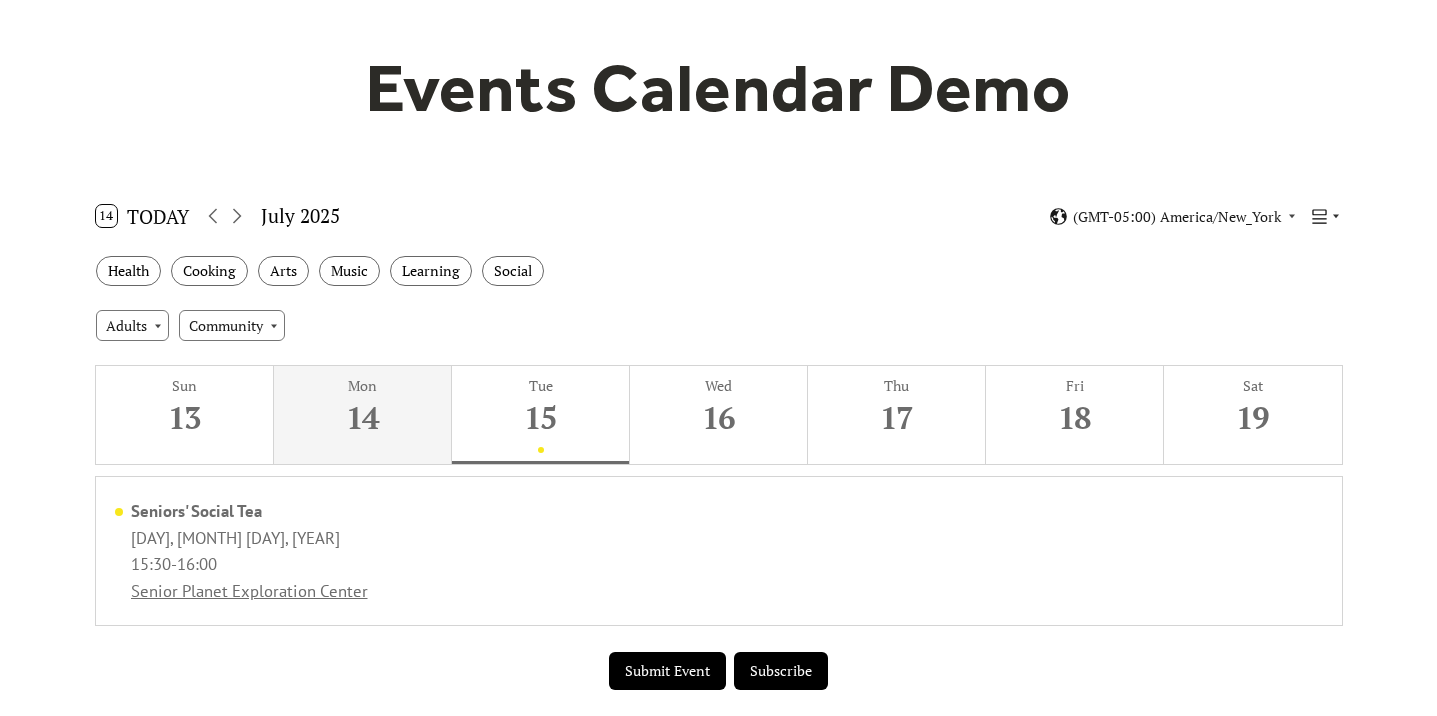 click 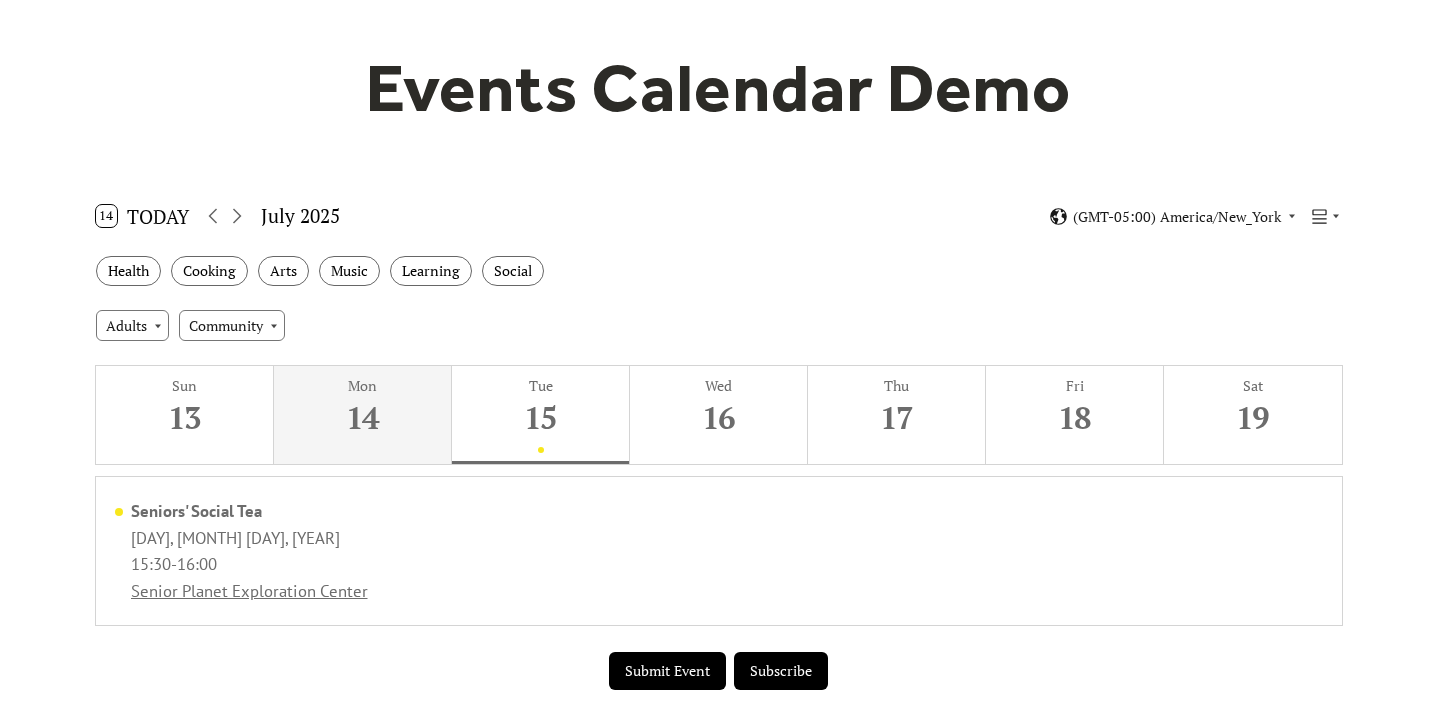 click on "[DAY], [MONTH] [DAY], [YEAR] (GMT-05:00) [LOCATION]" at bounding box center [719, 216] 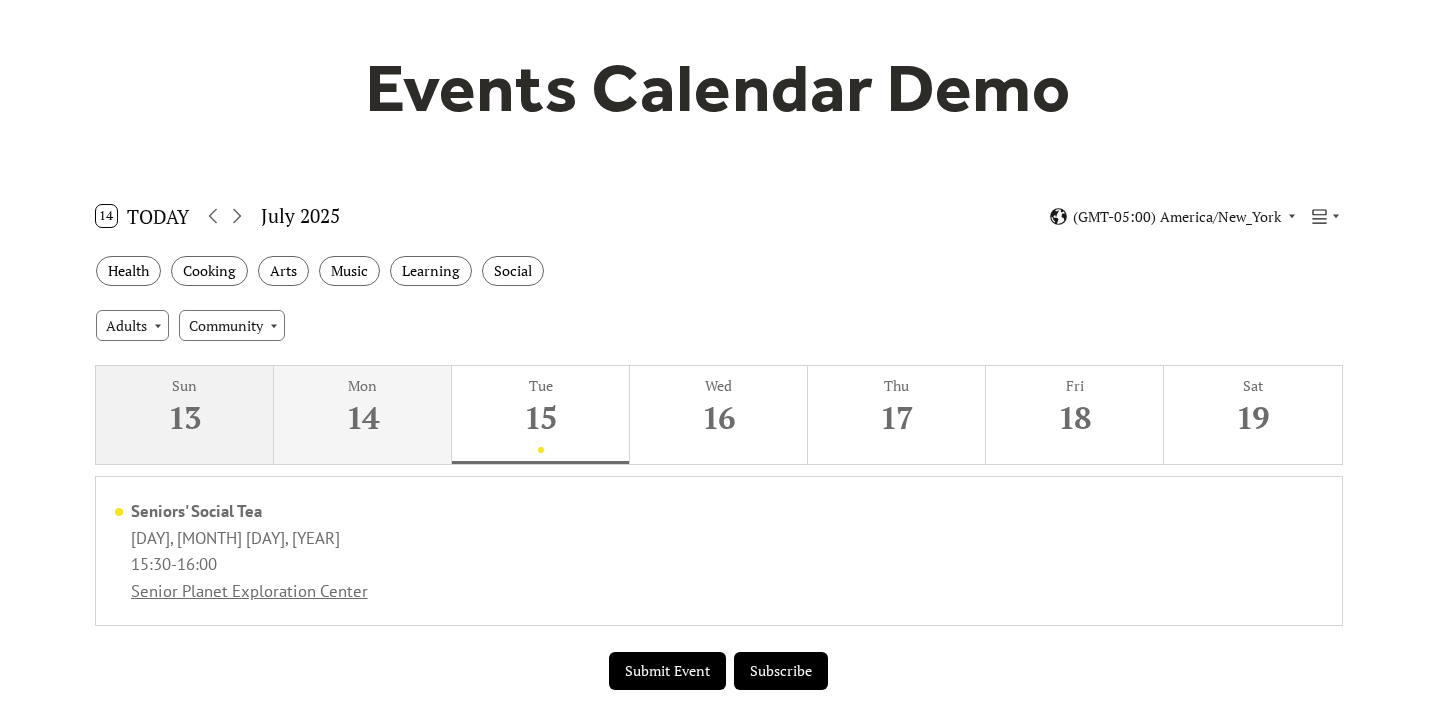 click on "13" at bounding box center (184, 417) 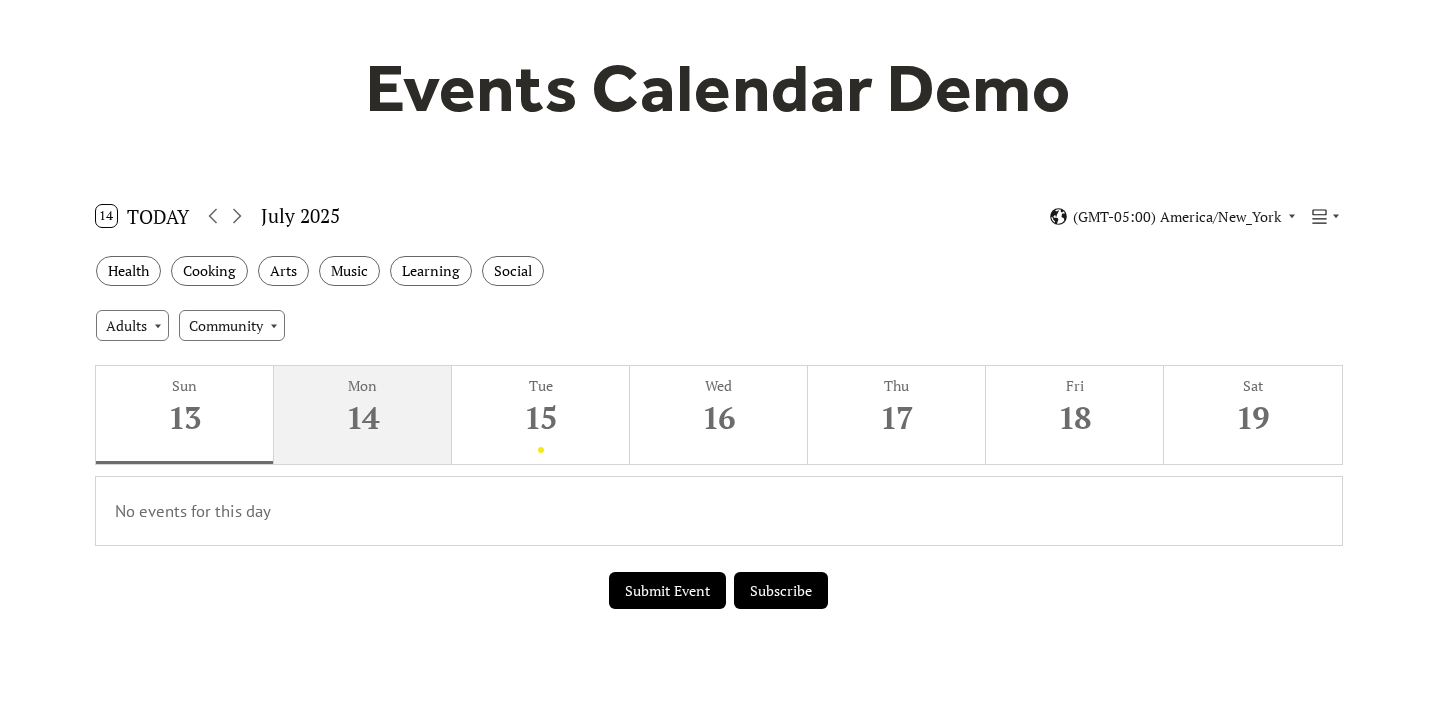 click on "Mon" at bounding box center (363, 385) 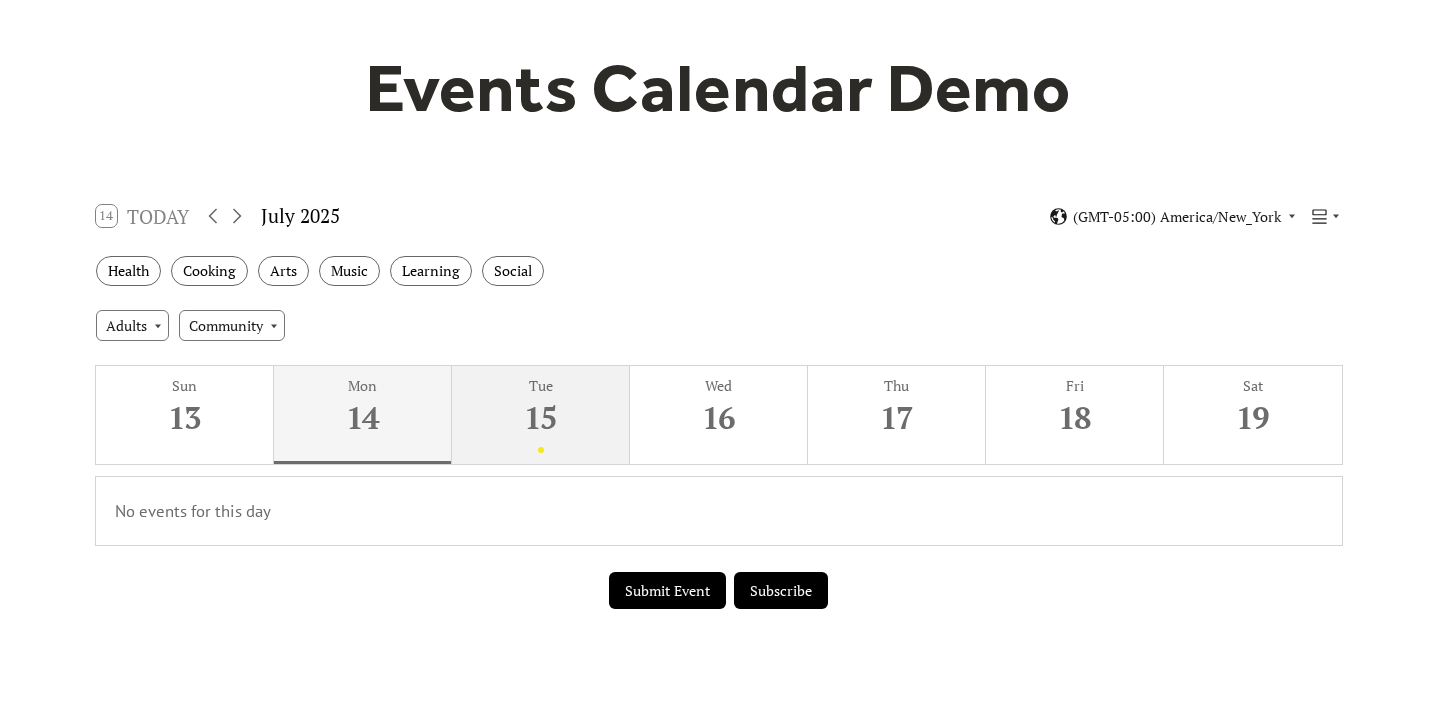 click on "Tue" at bounding box center [541, 385] 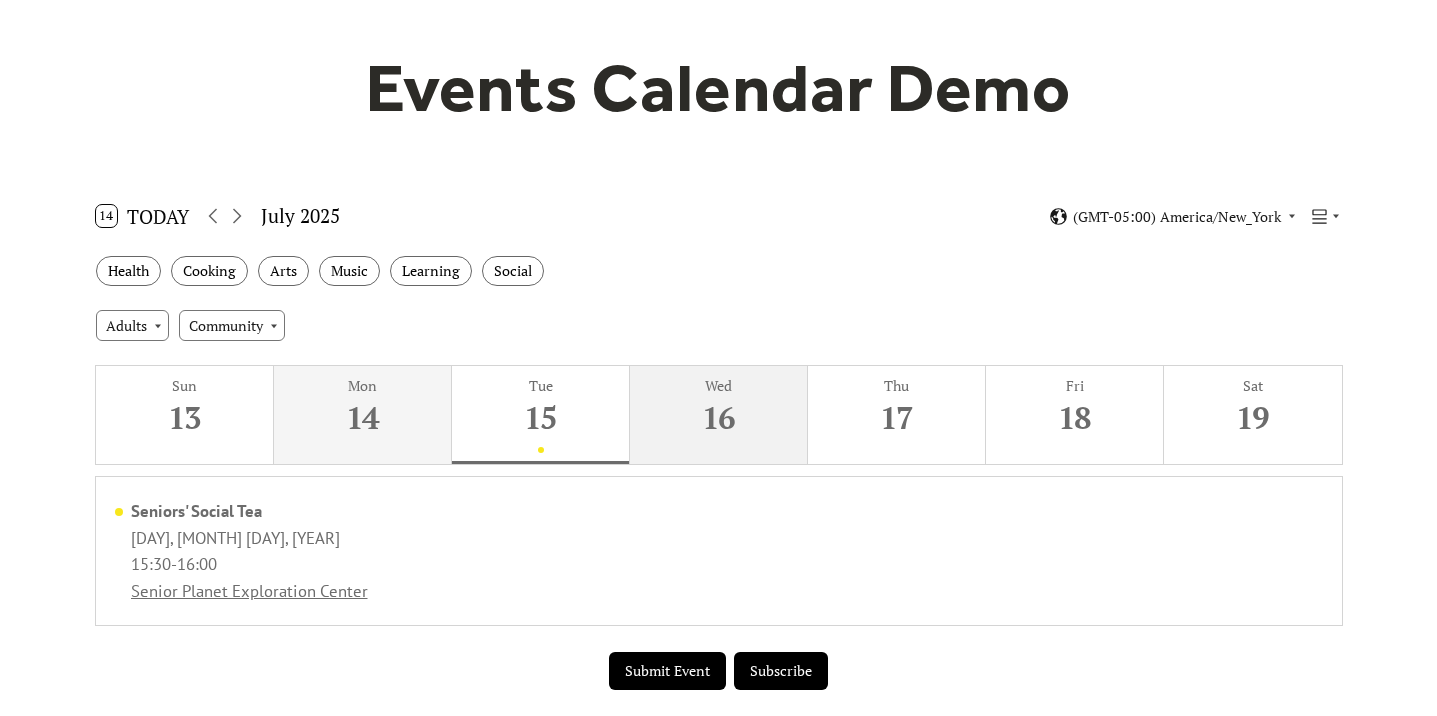 click on "16" at bounding box center (718, 417) 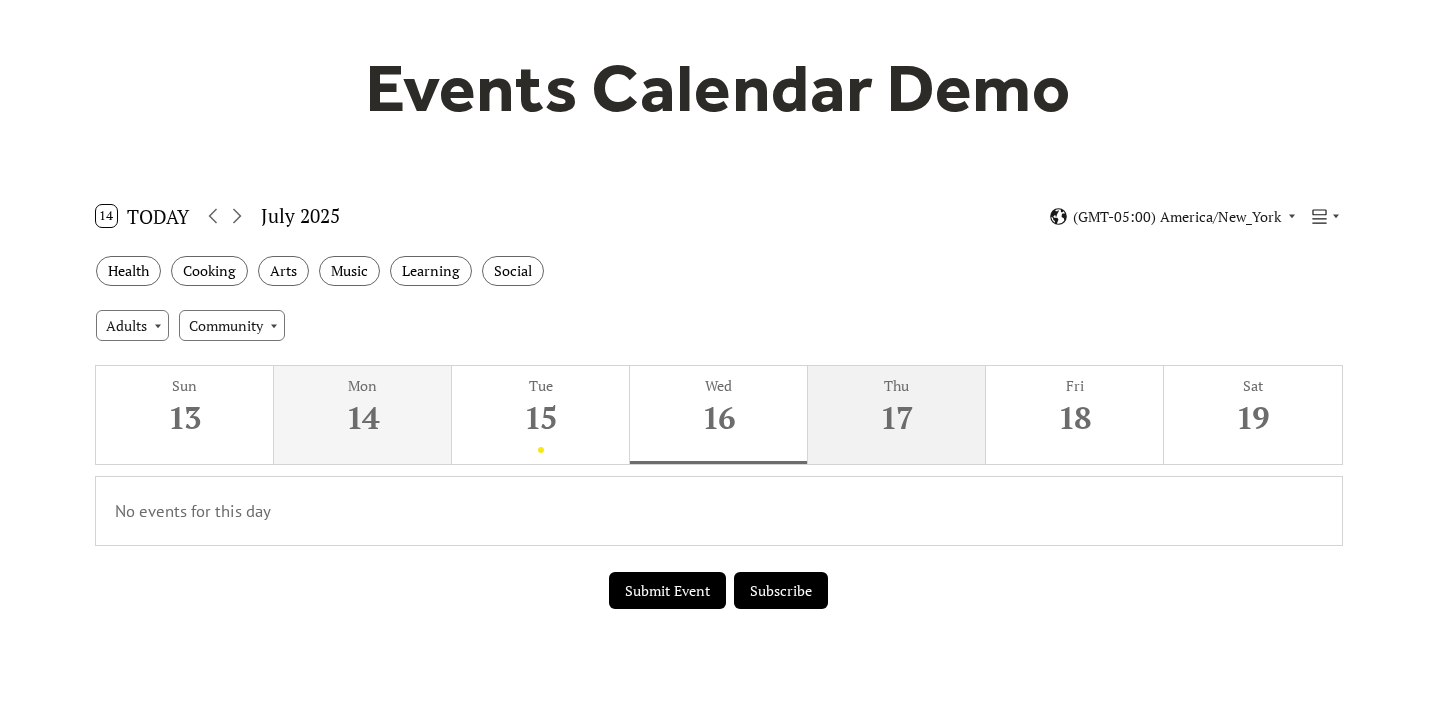 click on "17" at bounding box center [896, 417] 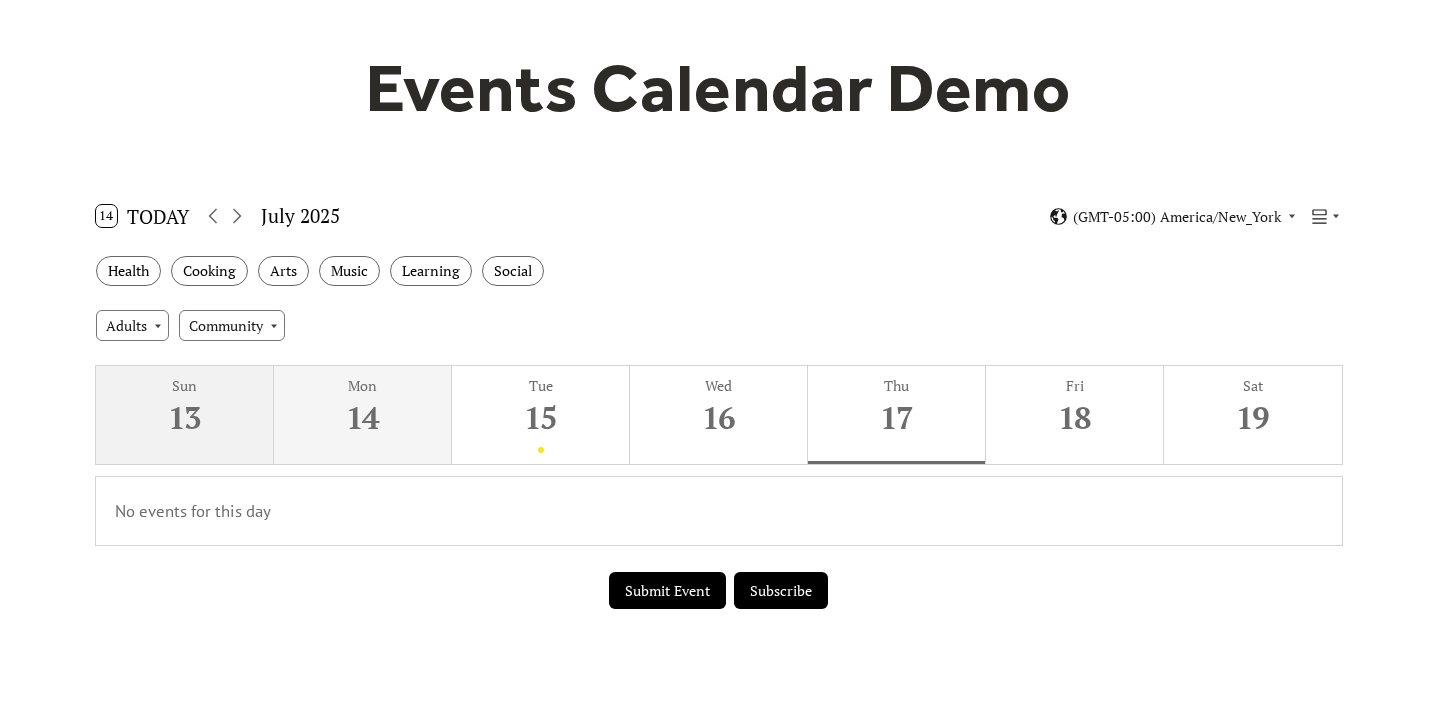 click on "13" at bounding box center [184, 417] 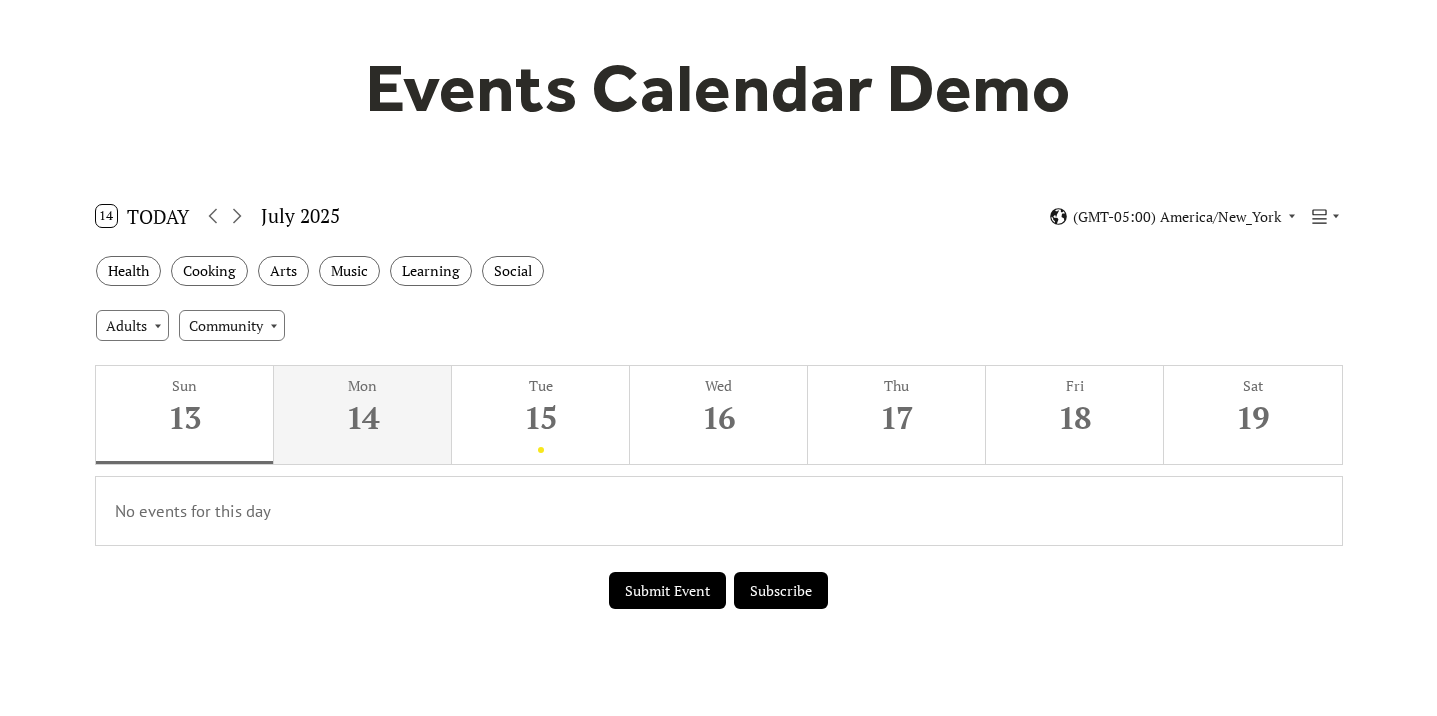 click on "Health Cooking Arts Music Learning Social" at bounding box center (719, 271) 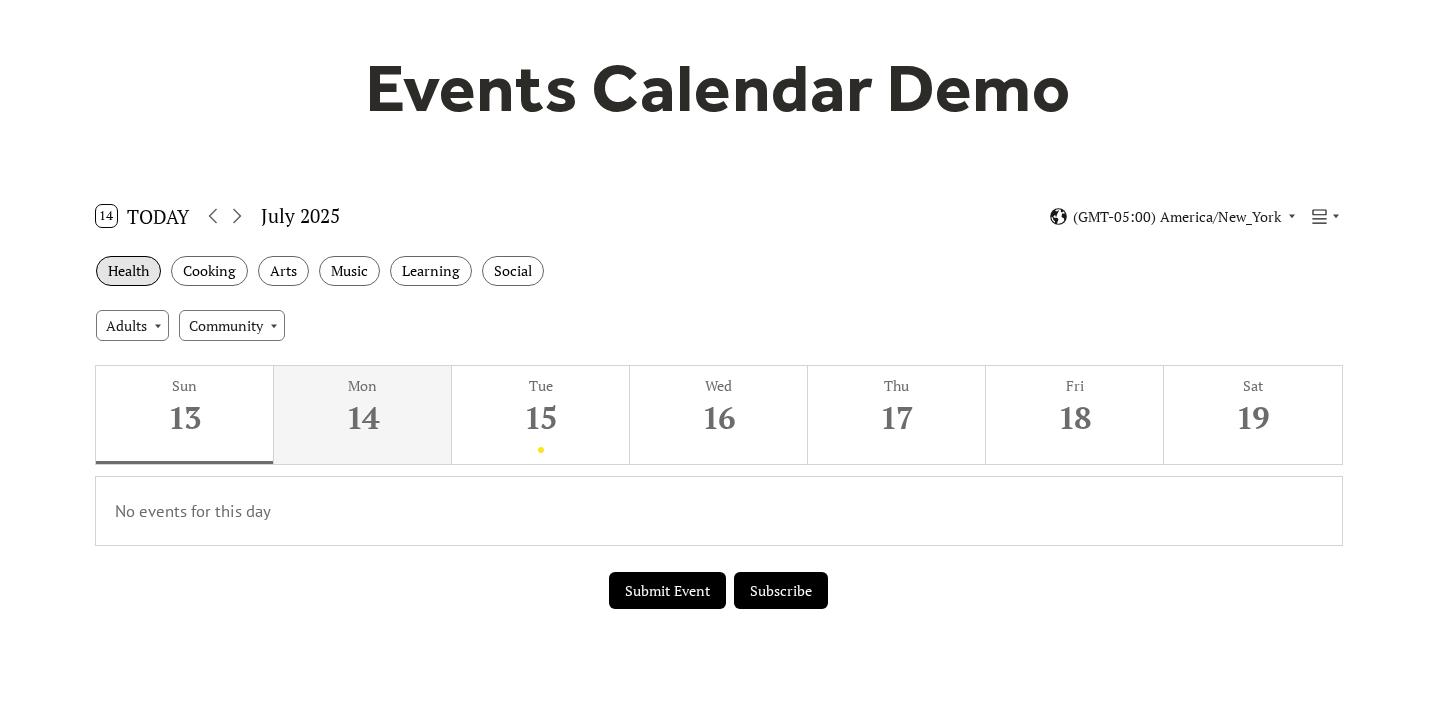click on "Health" at bounding box center (128, 271) 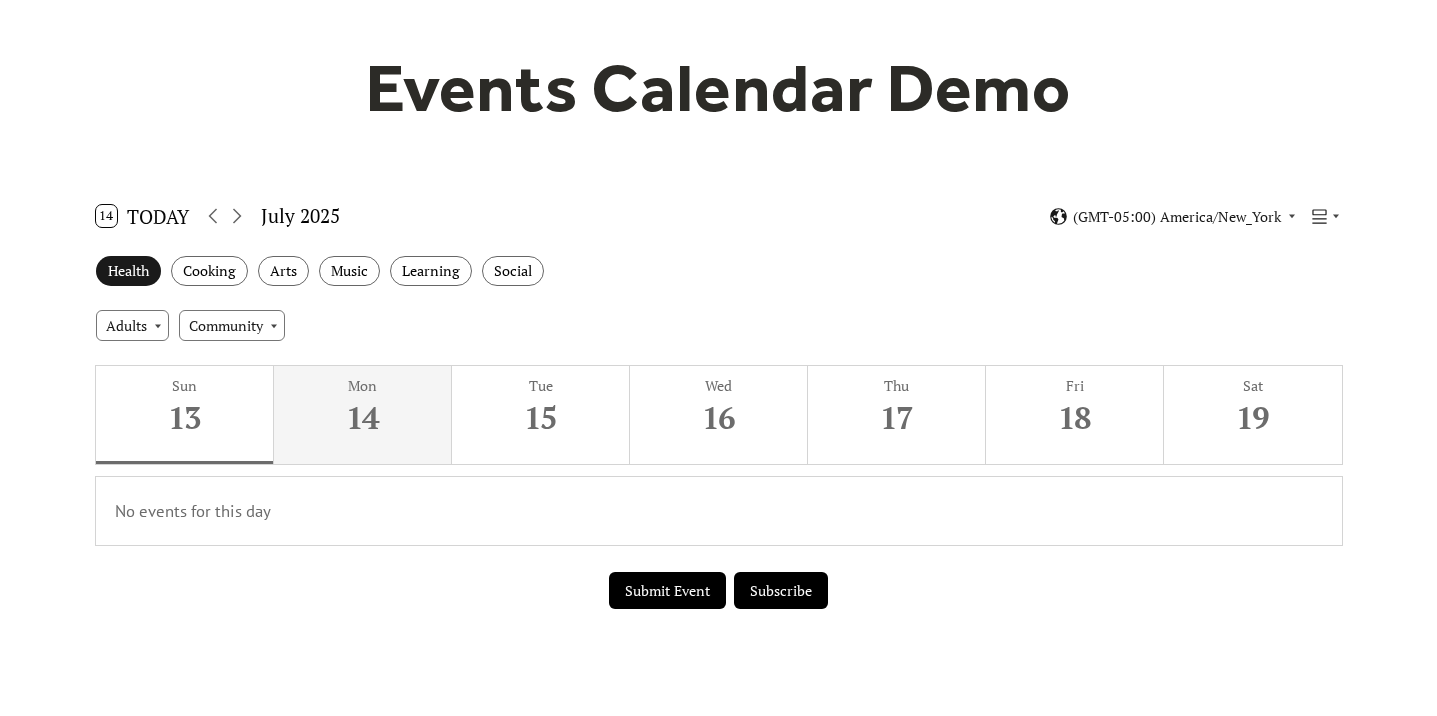 click on "Health" at bounding box center (128, 271) 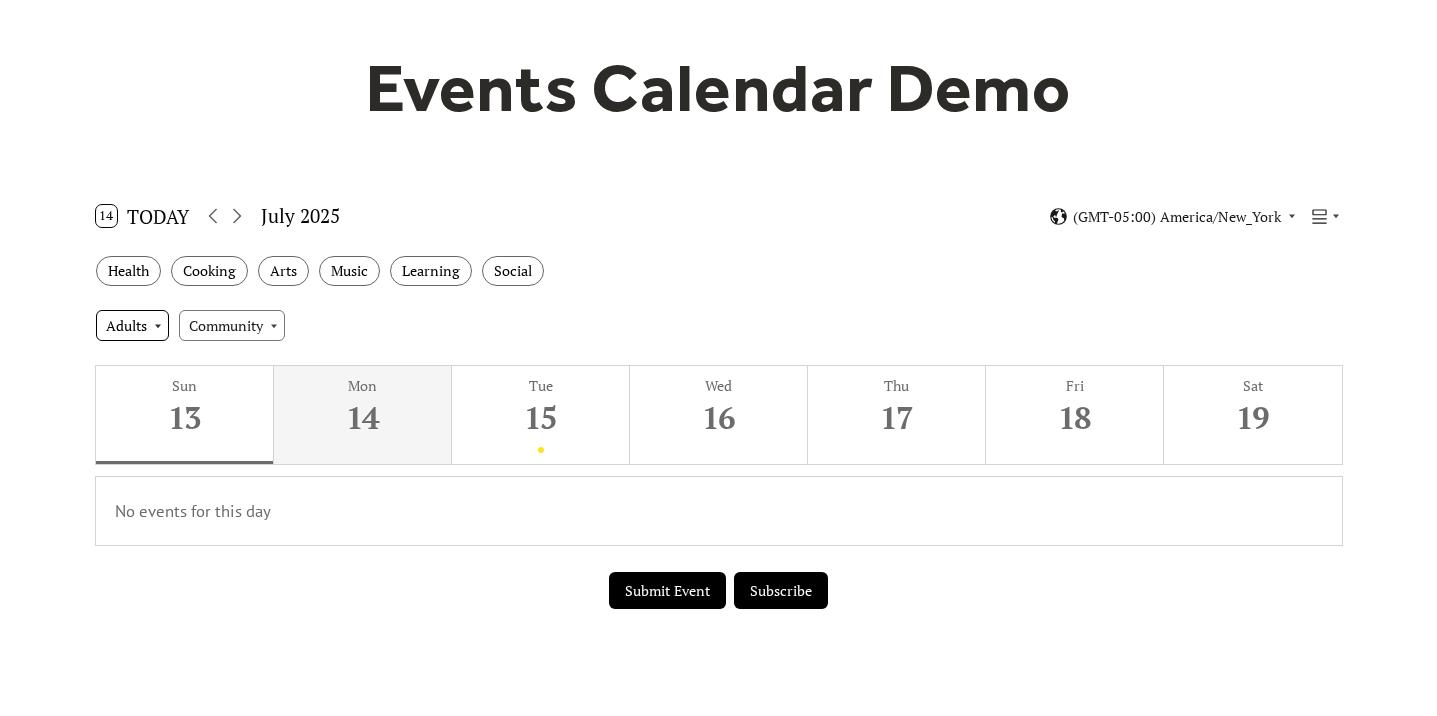 click on "Adults" at bounding box center [132, 325] 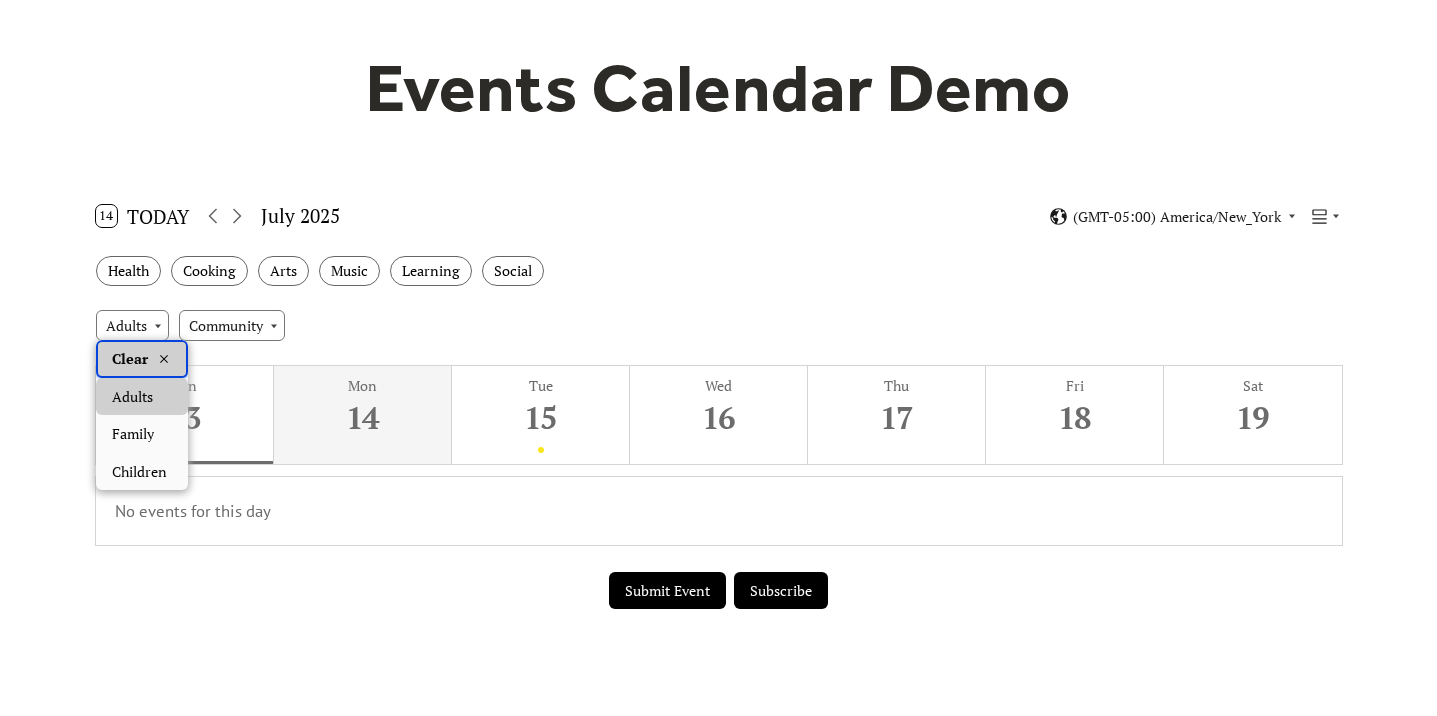 click 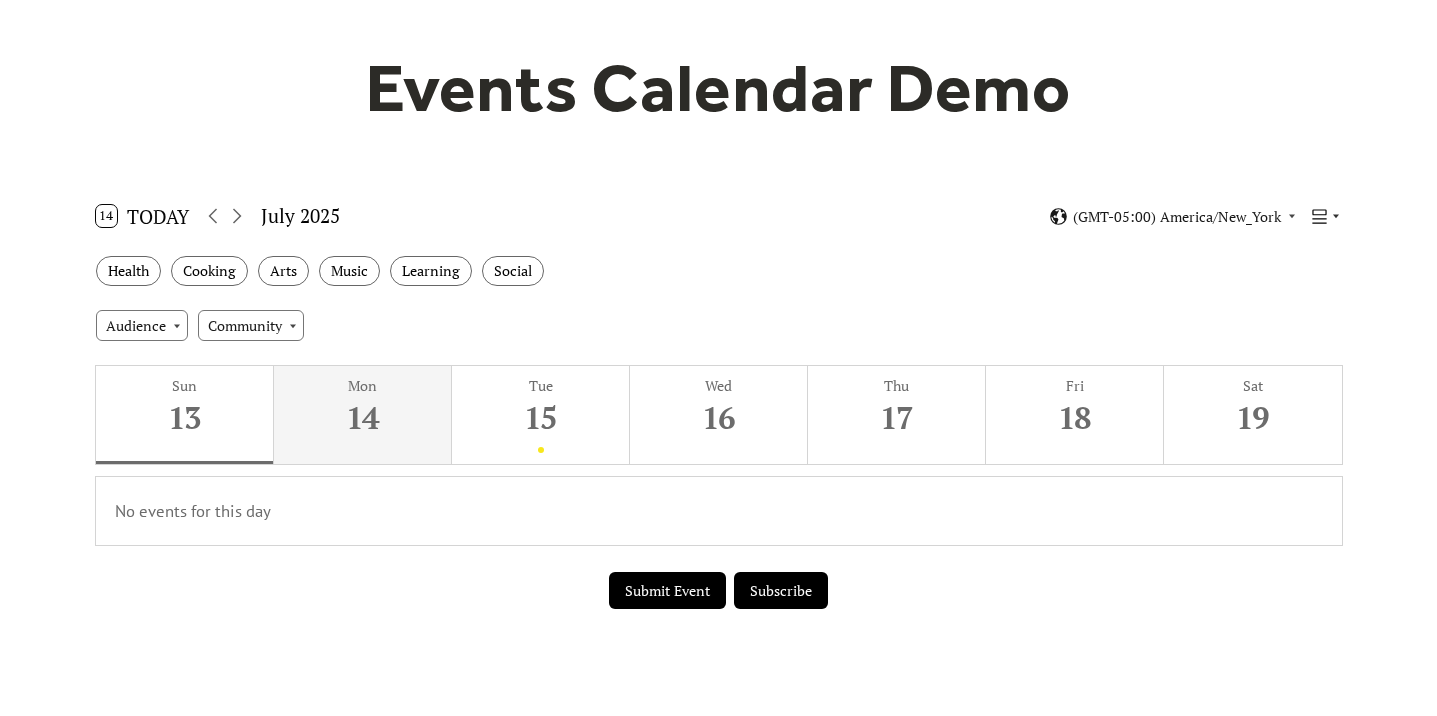 click 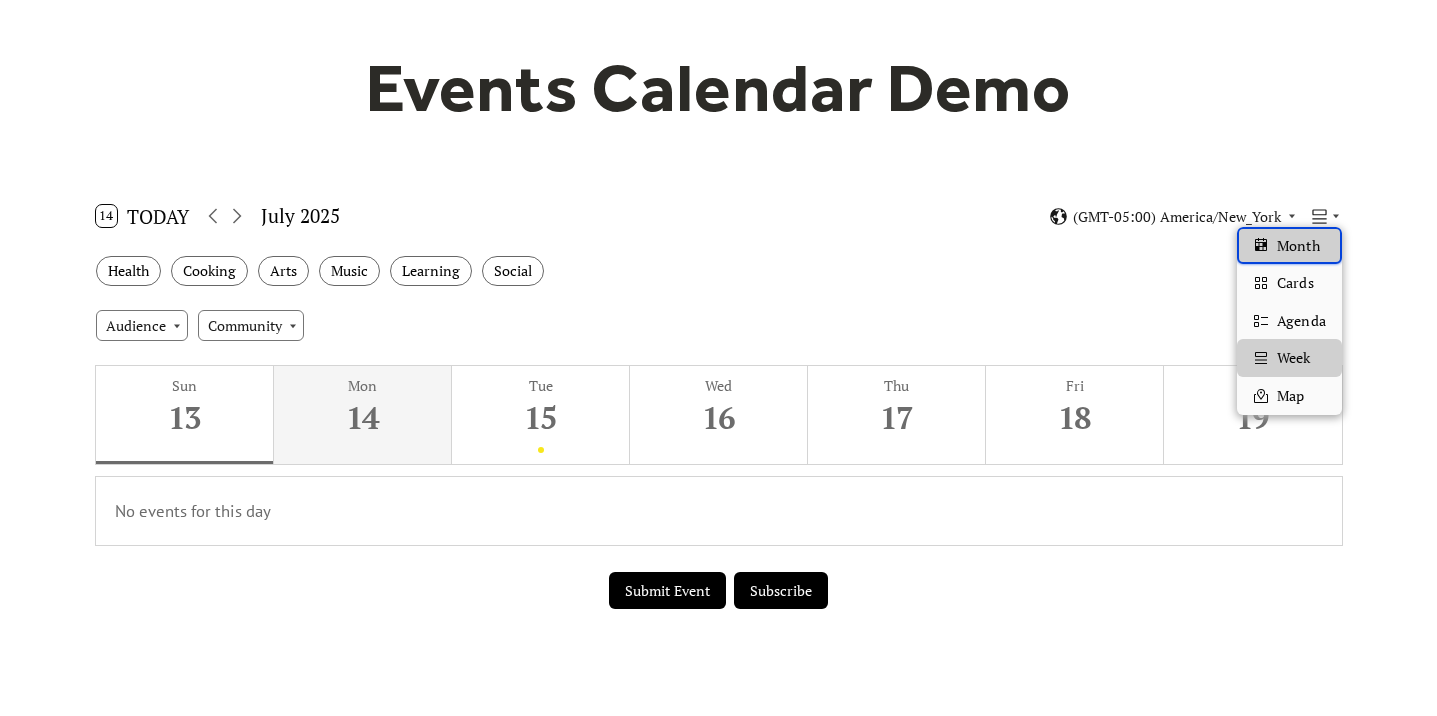 click on "Month" at bounding box center (1289, 246) 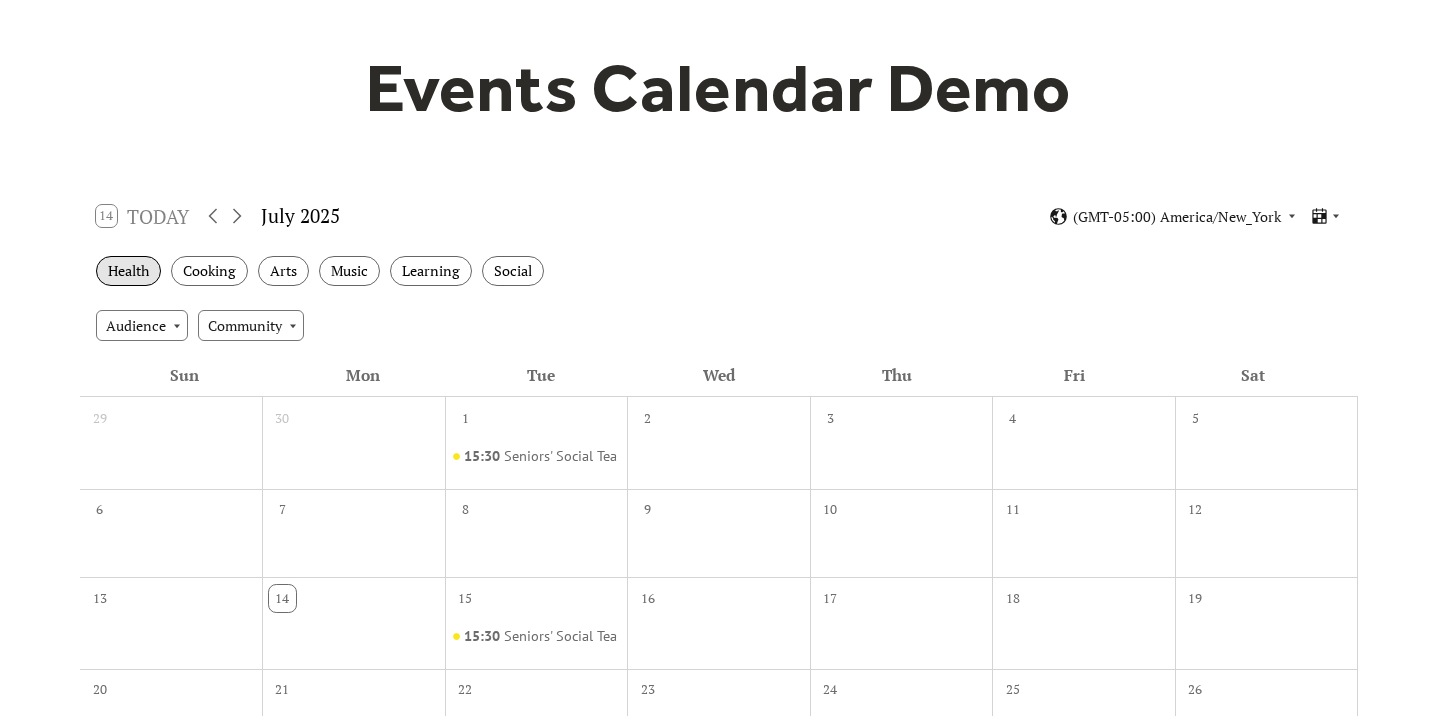 click on "Health" at bounding box center (128, 271) 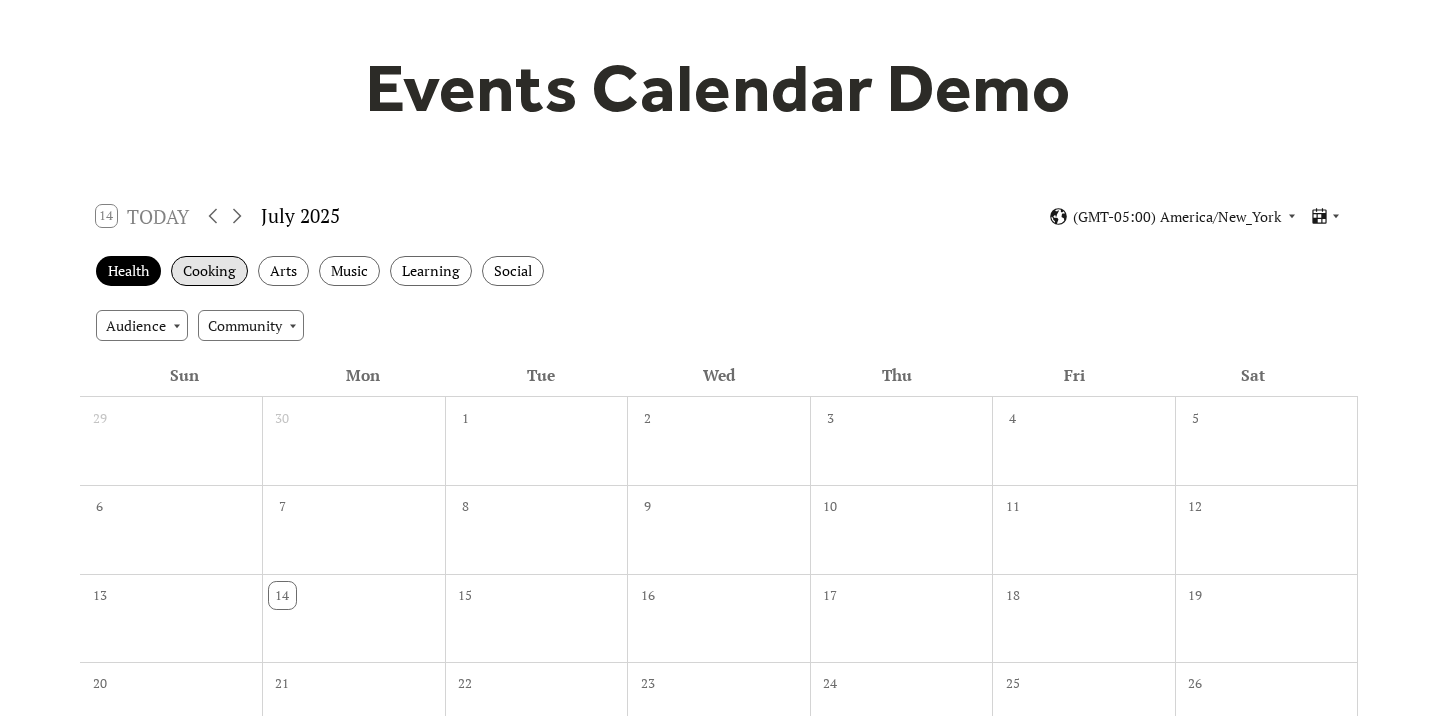 click on "Cooking" at bounding box center [209, 271] 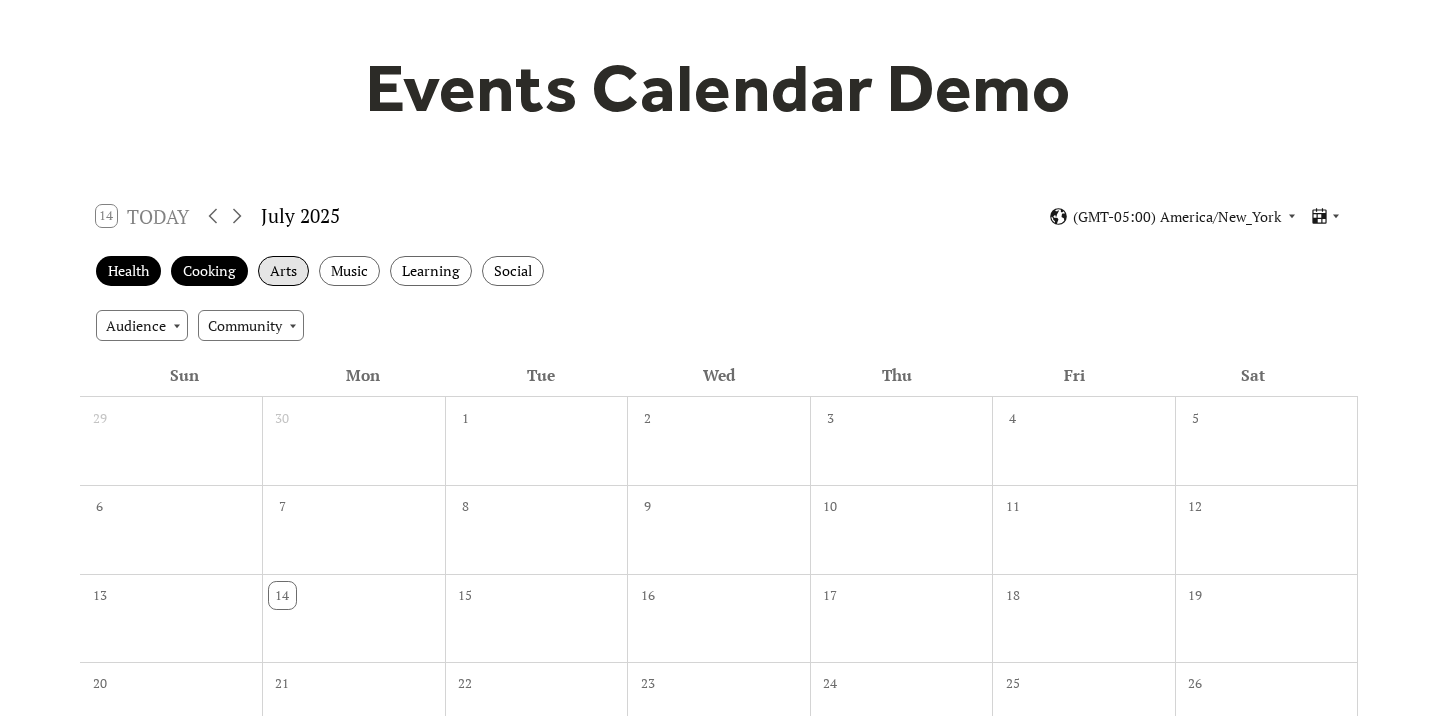 click on "Arts" at bounding box center (283, 271) 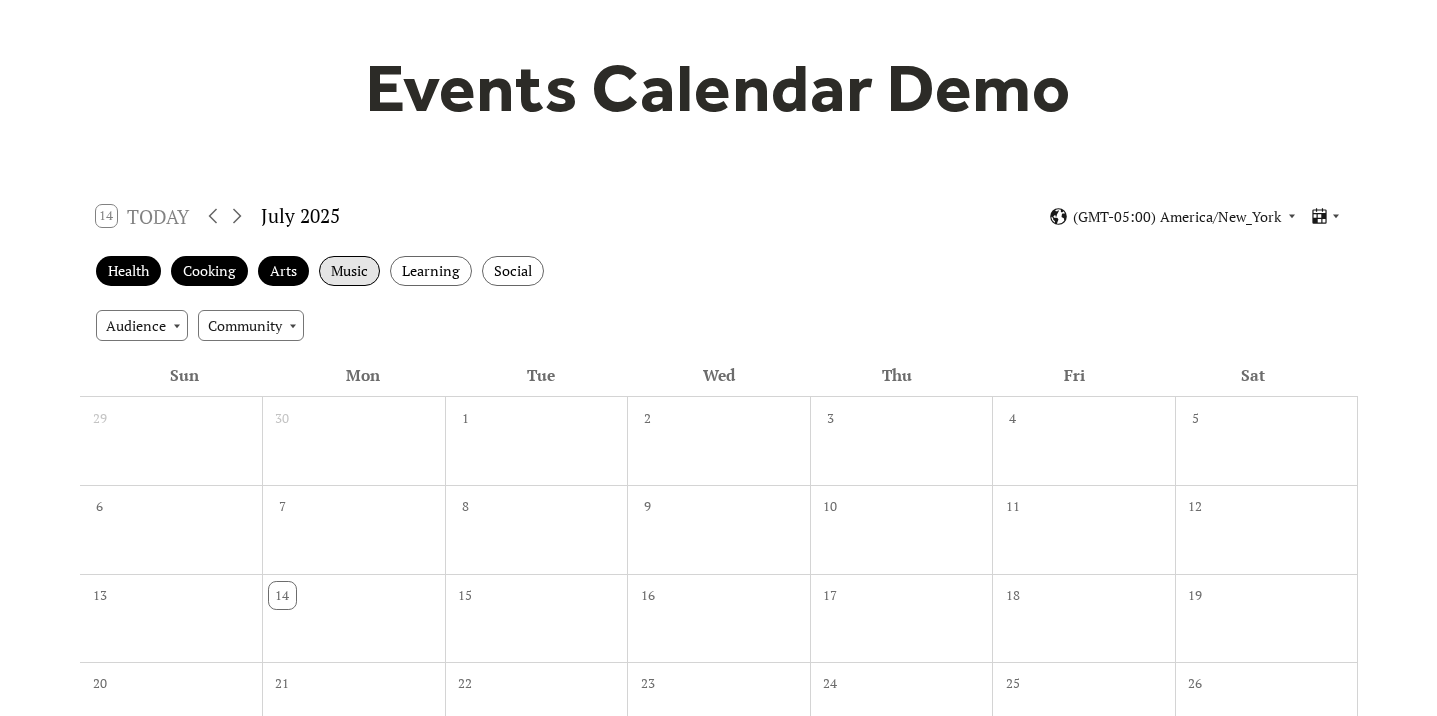 click on "Music" at bounding box center [349, 271] 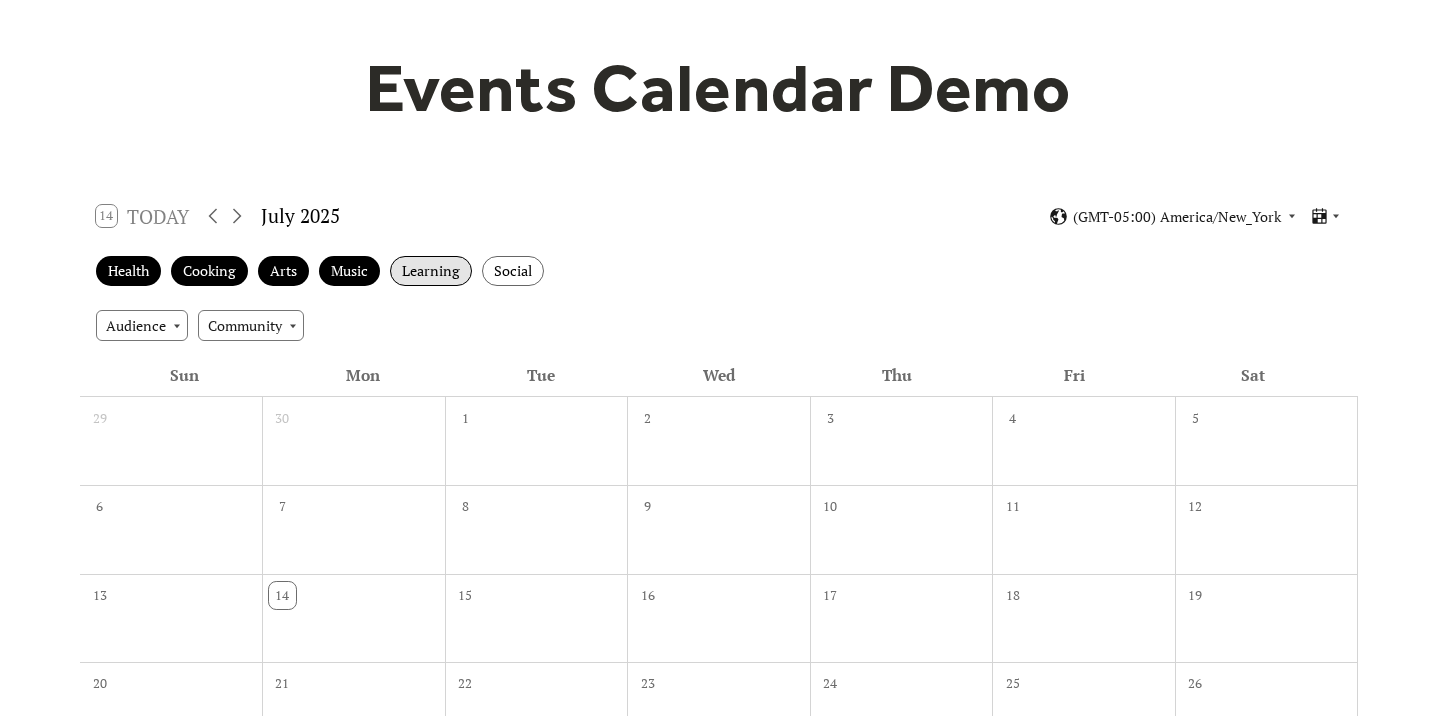 click on "Learning" at bounding box center (431, 271) 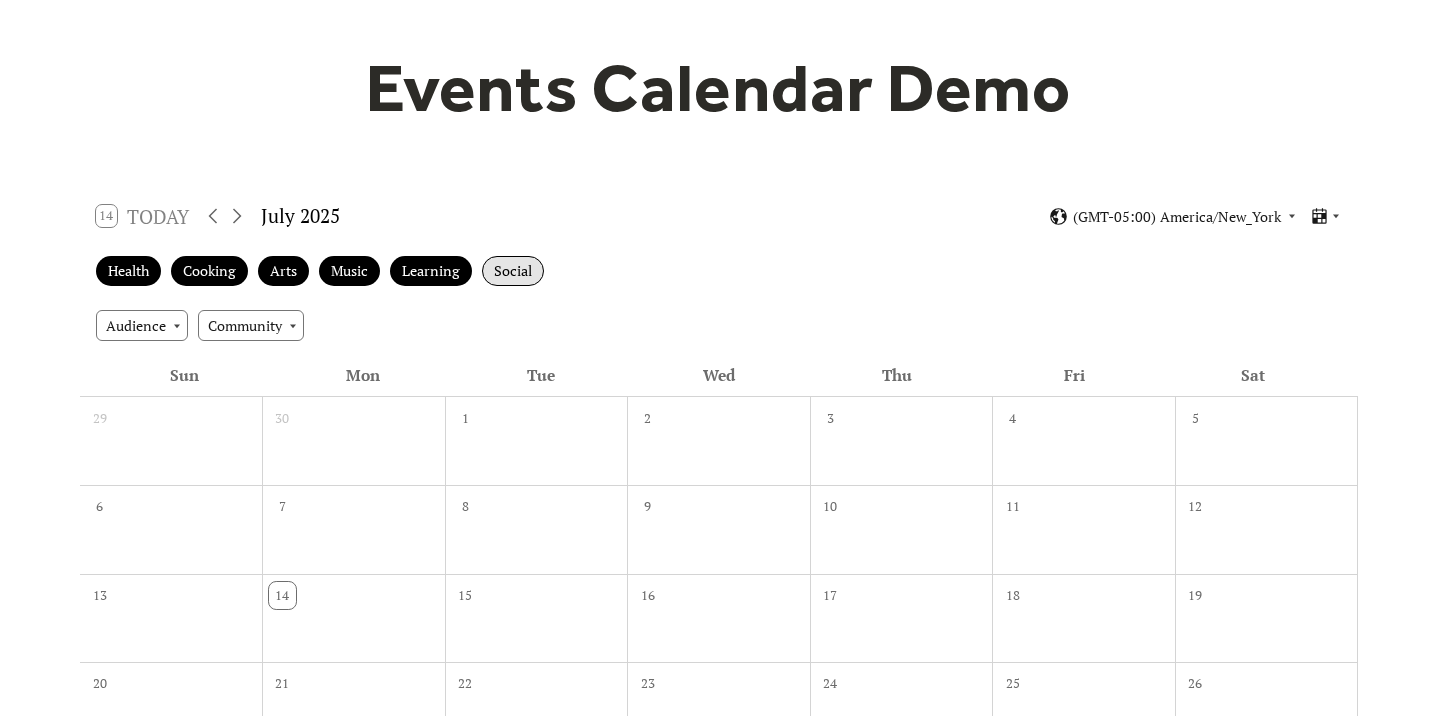 click on "Social" at bounding box center [513, 271] 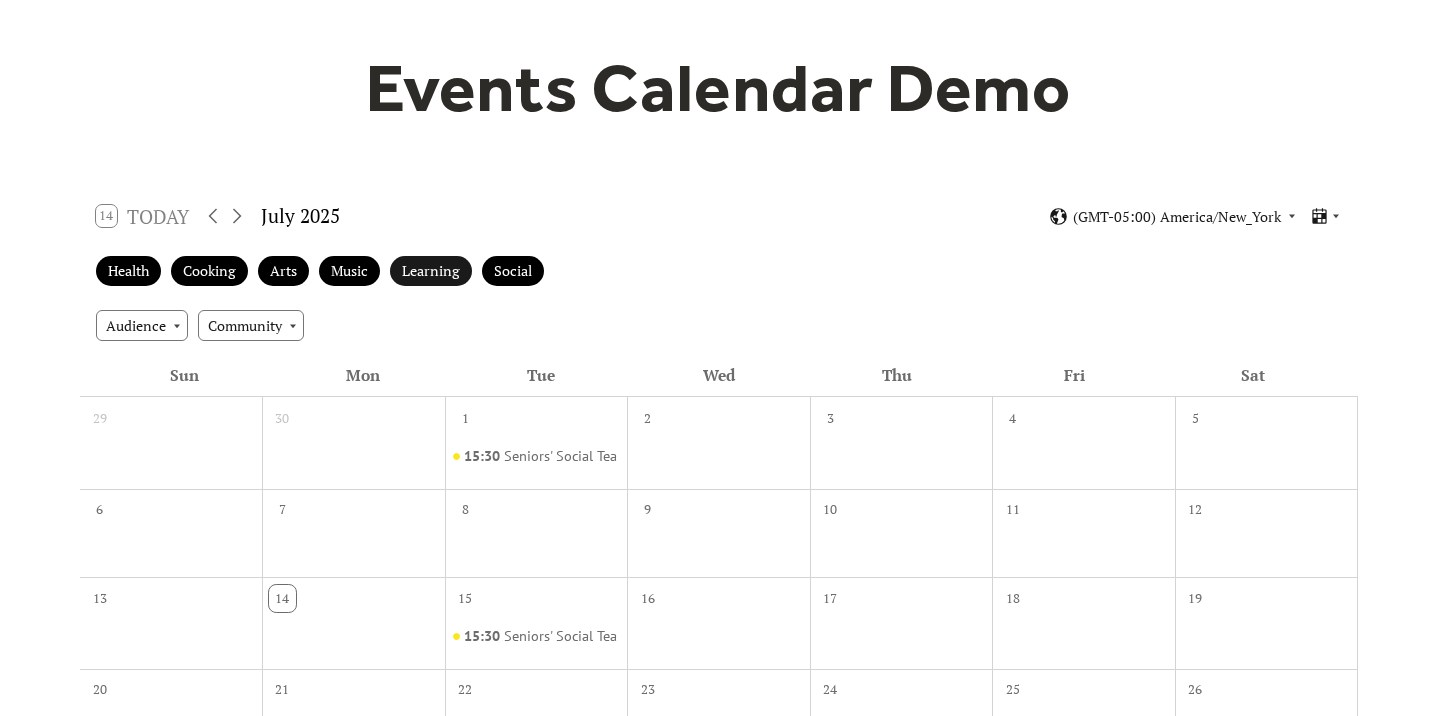 click on "Learning" at bounding box center (431, 271) 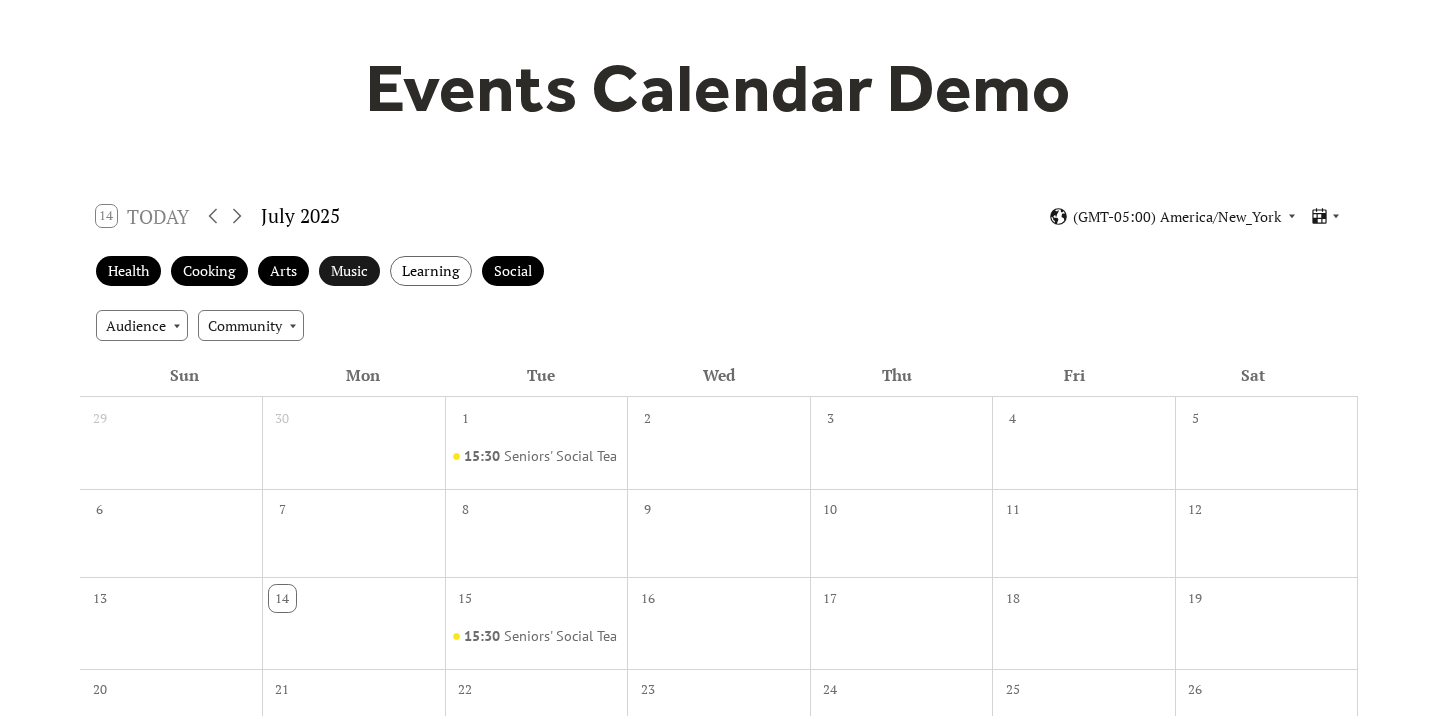 click on "Music" at bounding box center [349, 271] 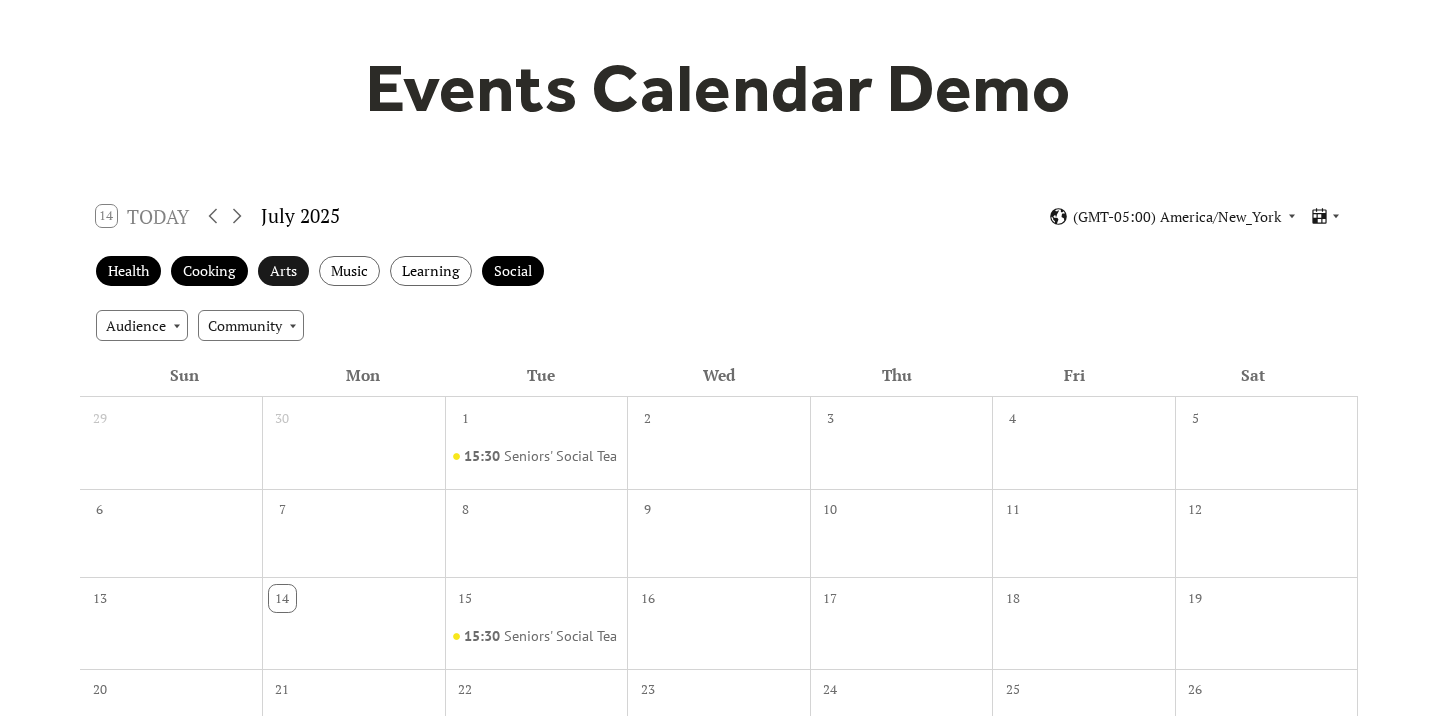 click on "Arts" at bounding box center [283, 271] 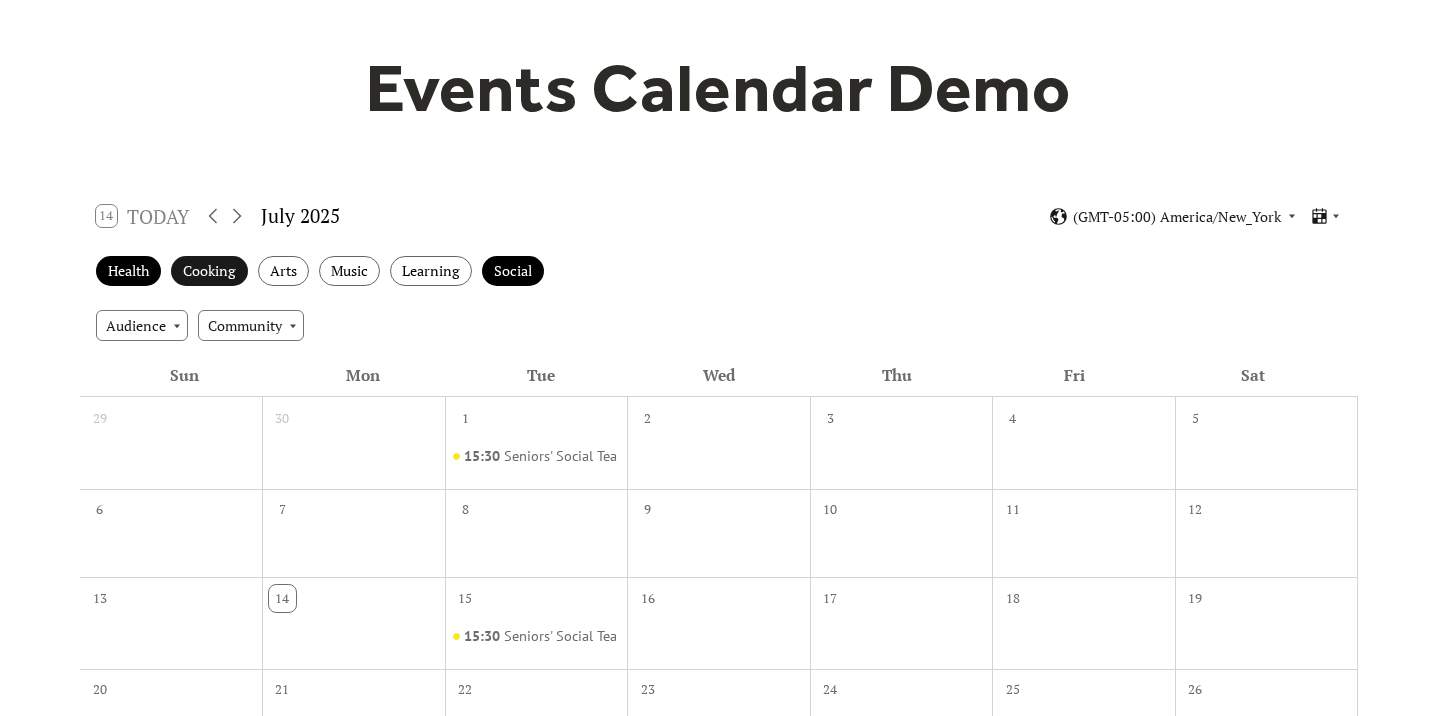 click on "Cooking" at bounding box center [209, 271] 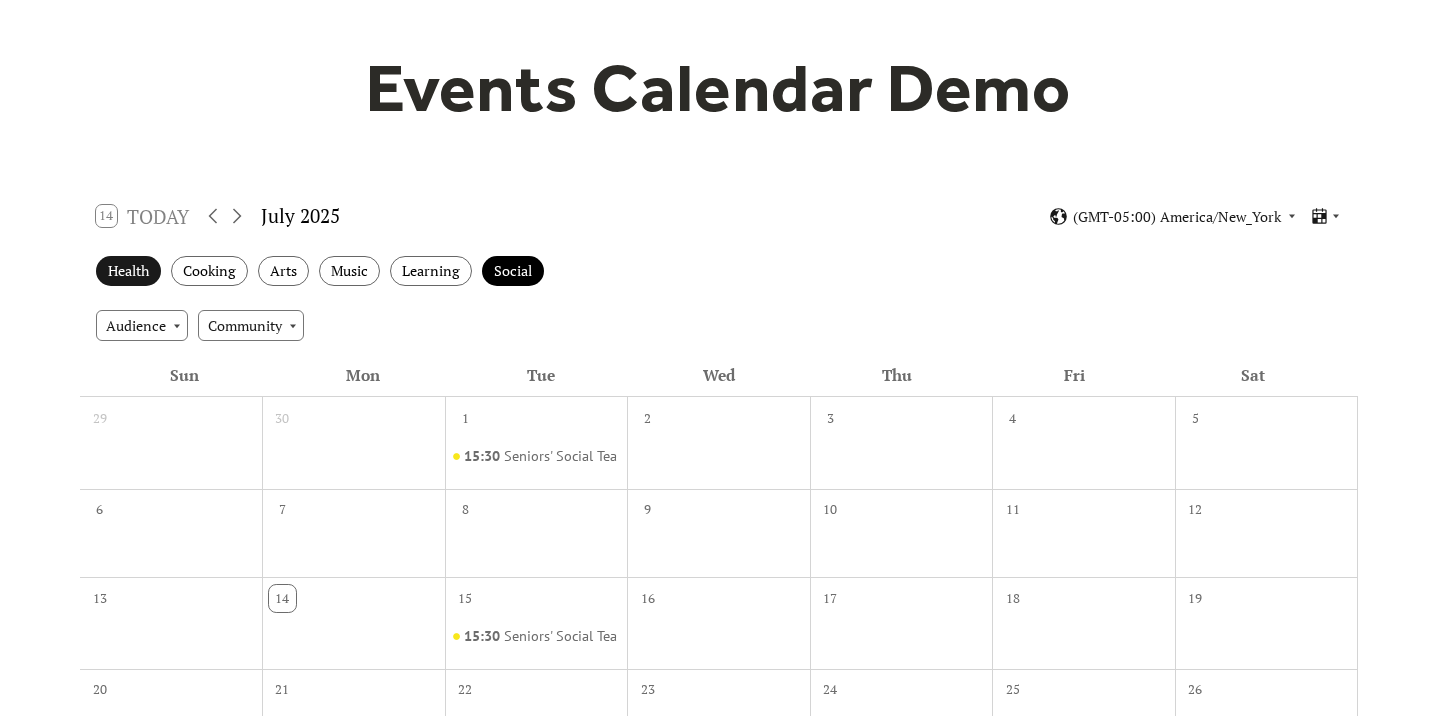 click on "Health" at bounding box center (128, 271) 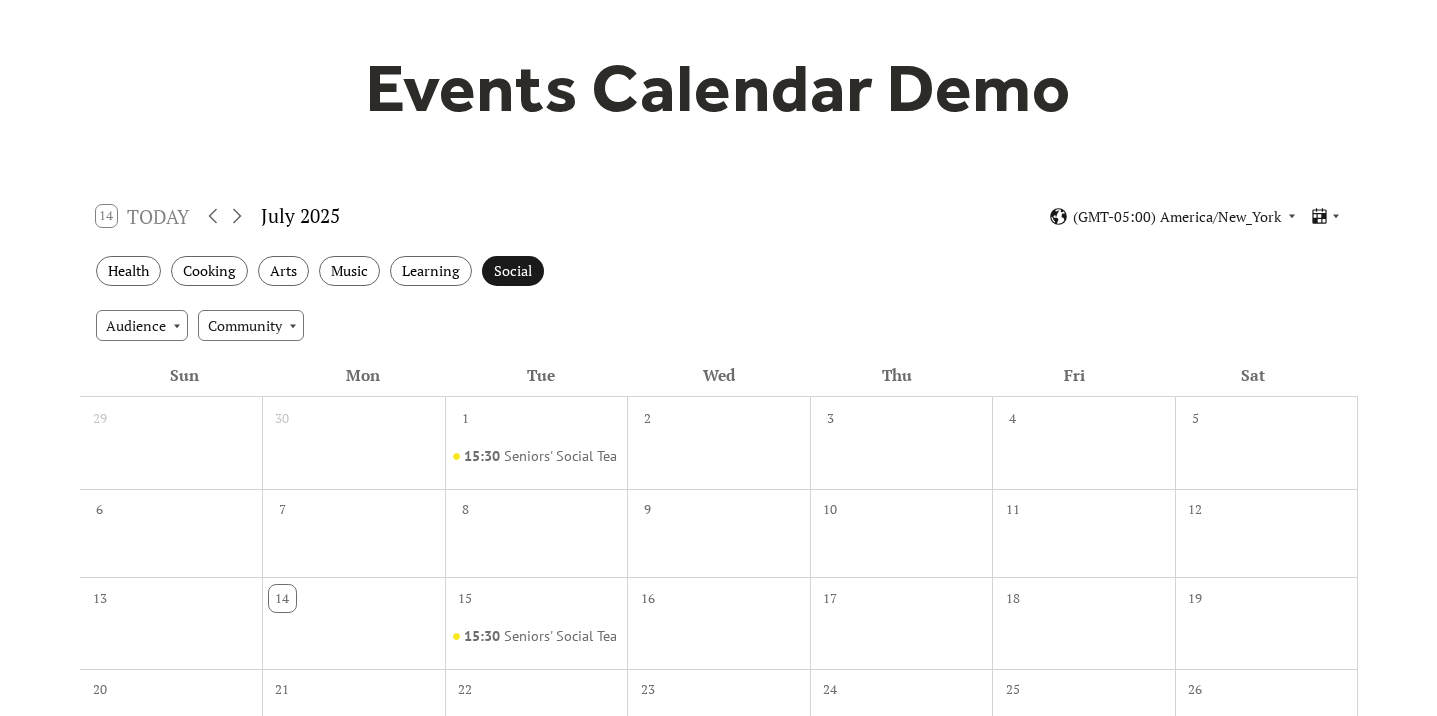 click on "Social" at bounding box center [513, 271] 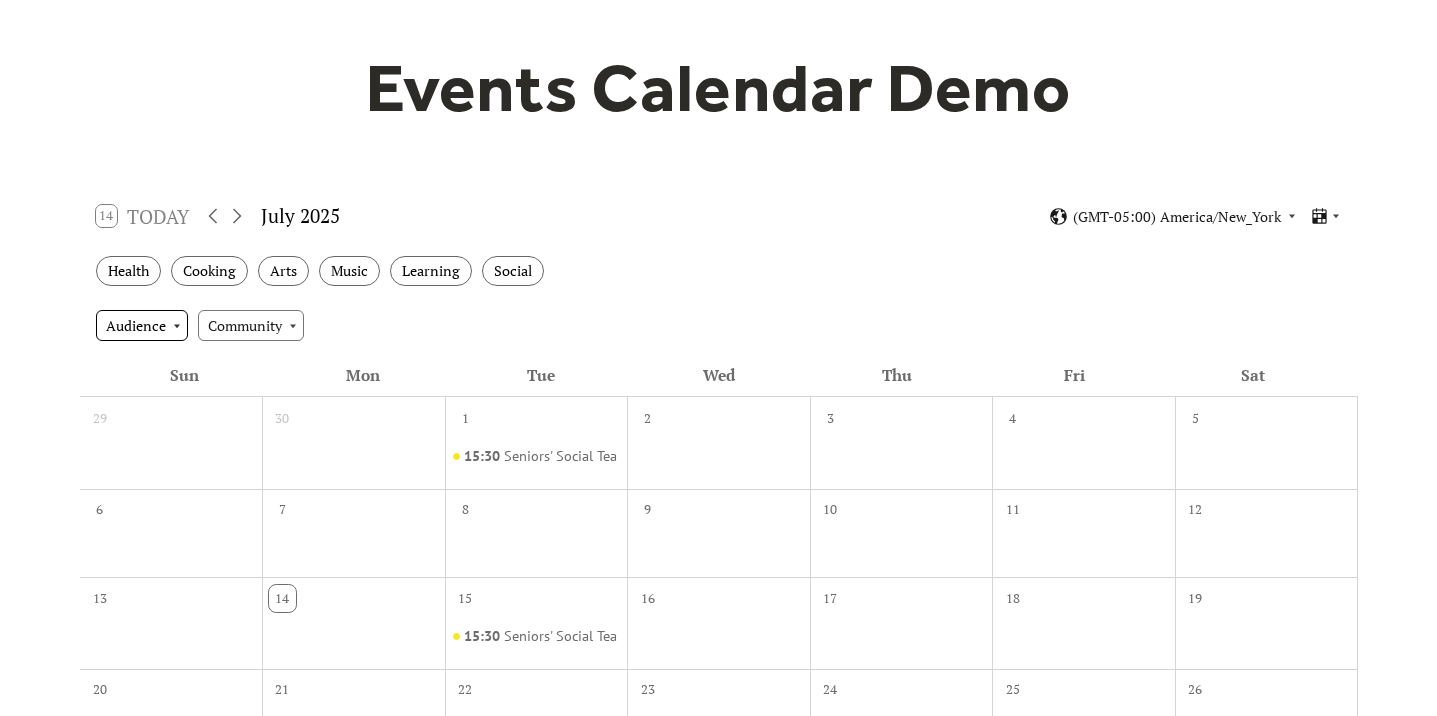 click on "Audience" at bounding box center [142, 325] 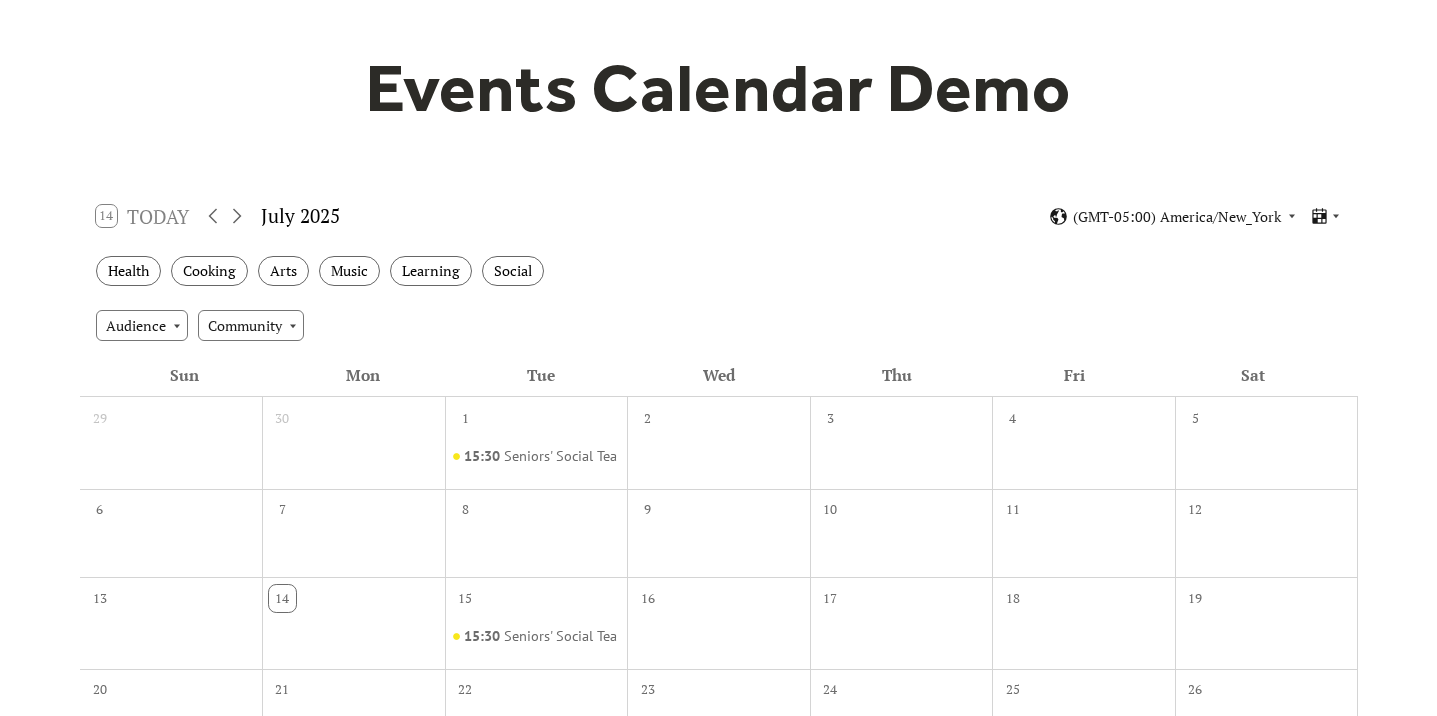 click on "Events Calendar Demo Loading the Events Calendar..." at bounding box center [718, 531] 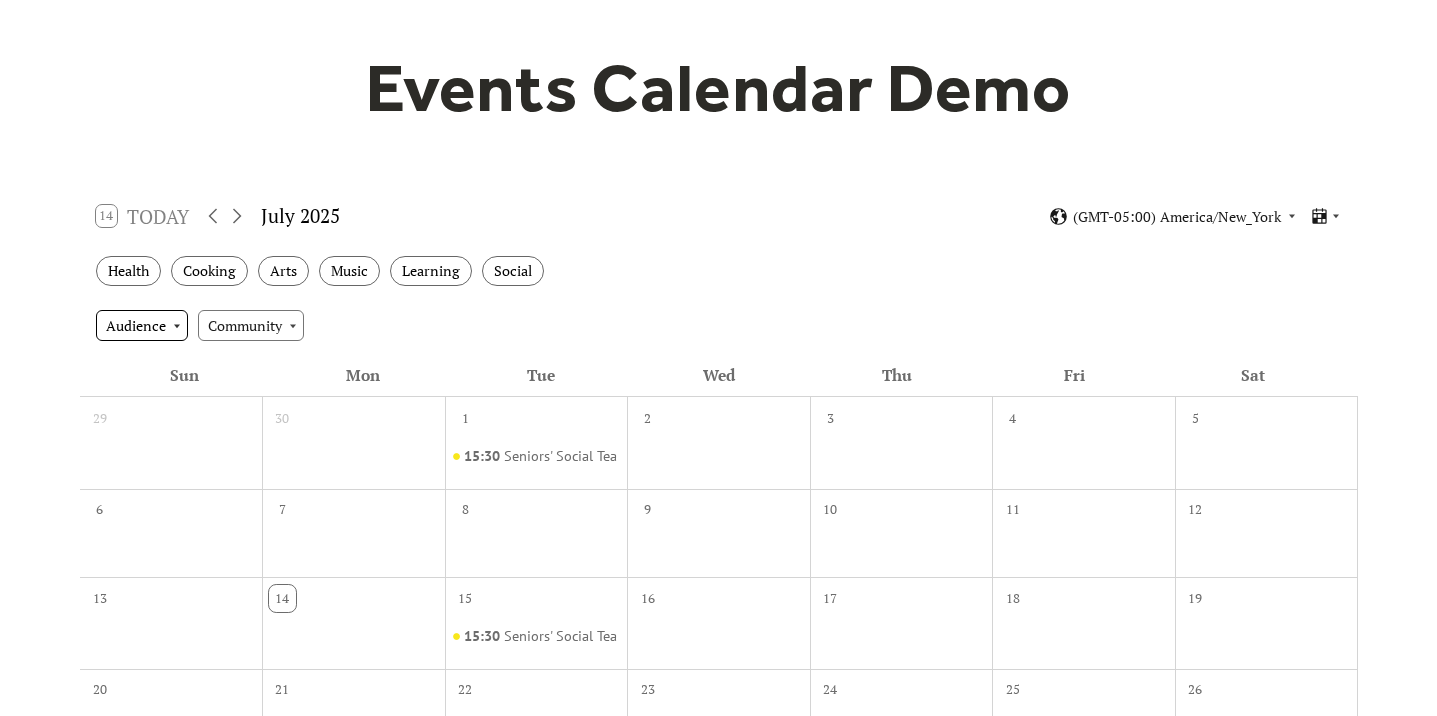 click on "Audience" at bounding box center (142, 325) 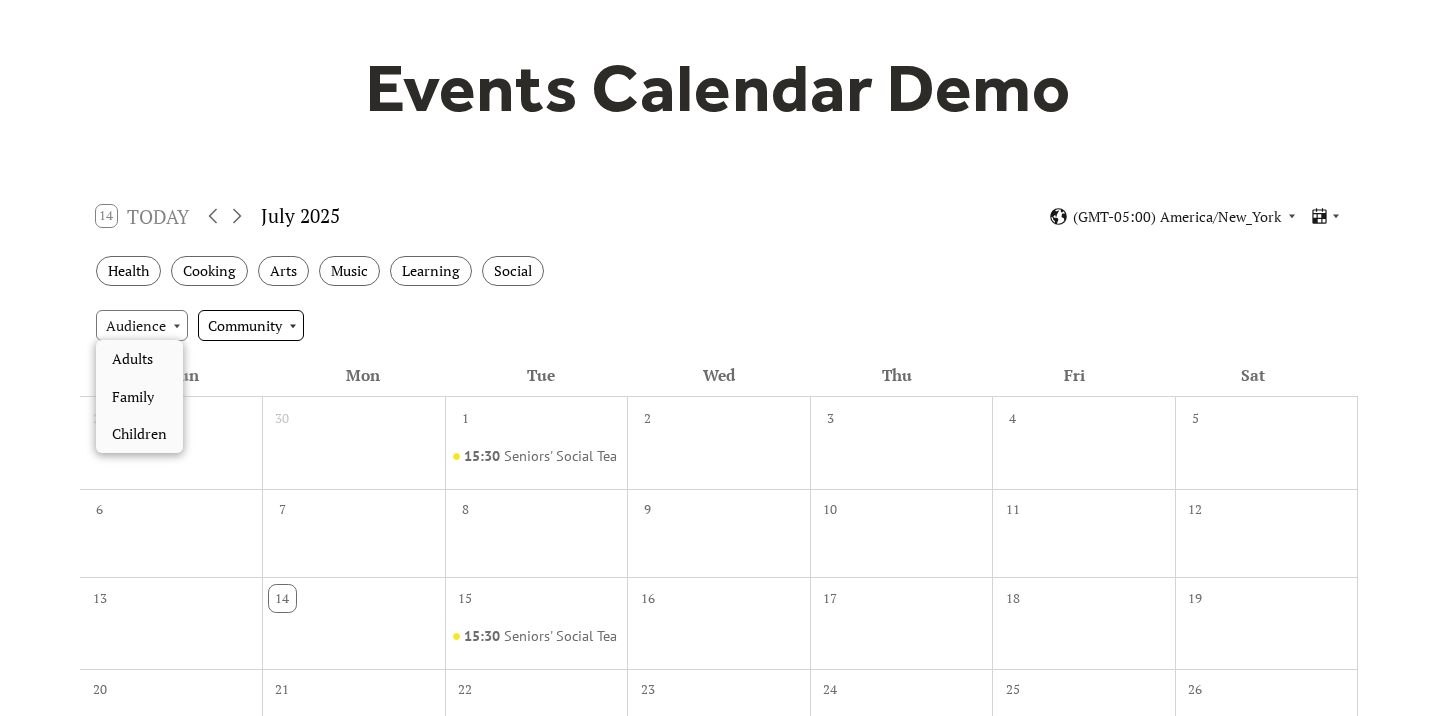 click on "Community" at bounding box center (251, 325) 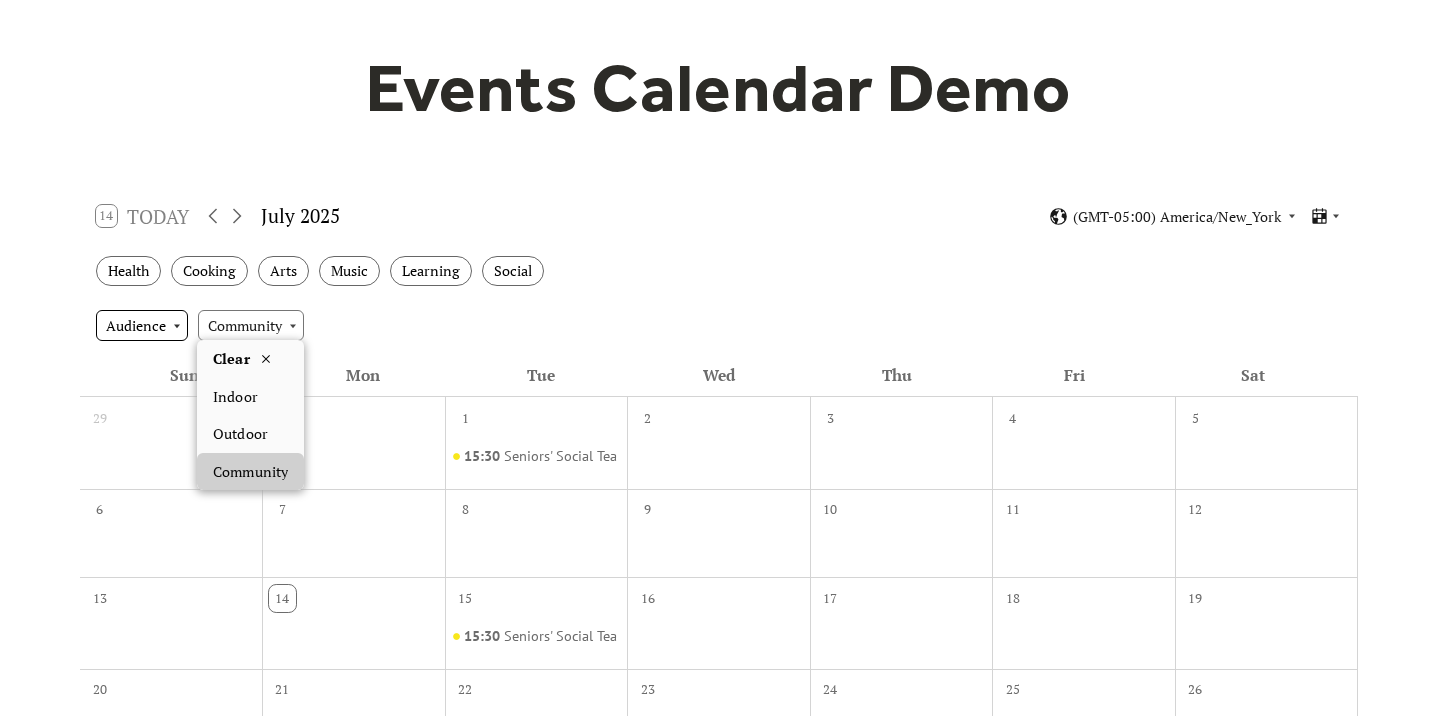 click on "Audience" at bounding box center [142, 325] 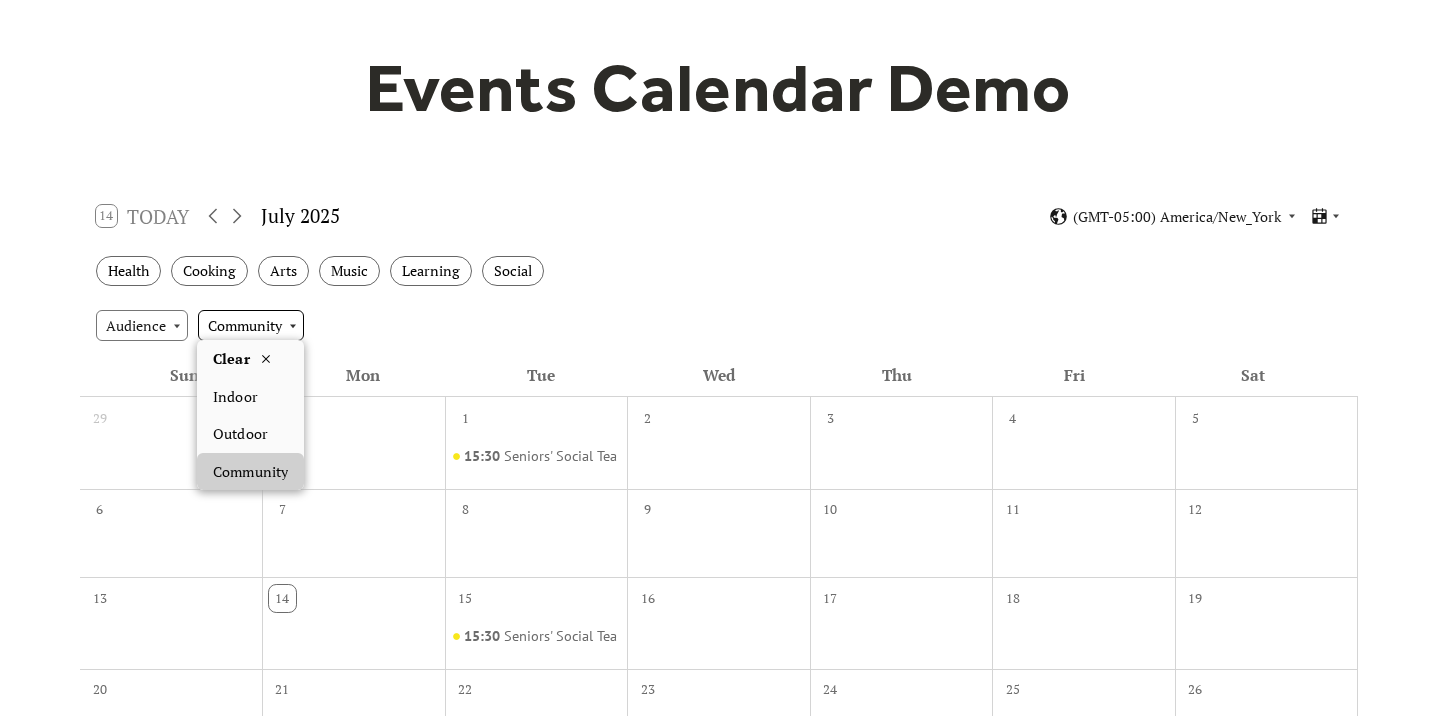 click on "Community" at bounding box center (251, 325) 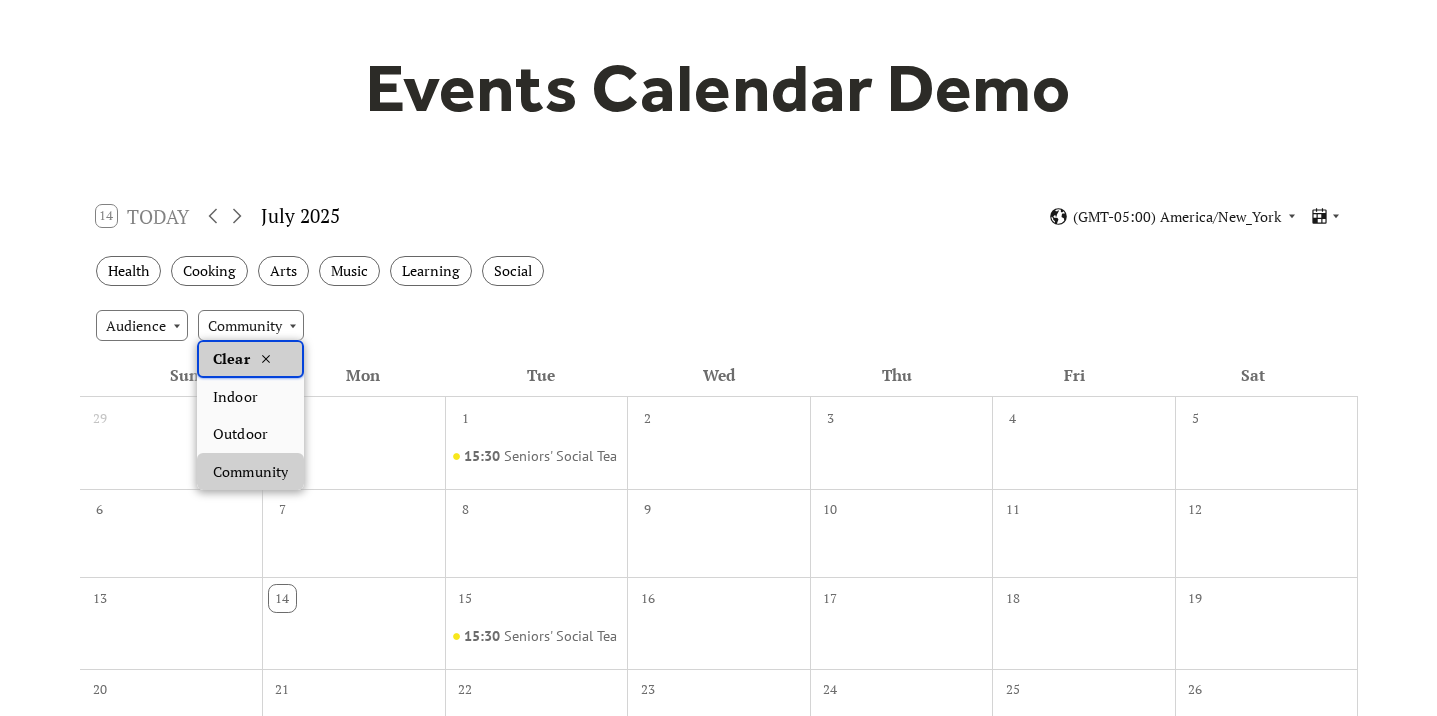 click 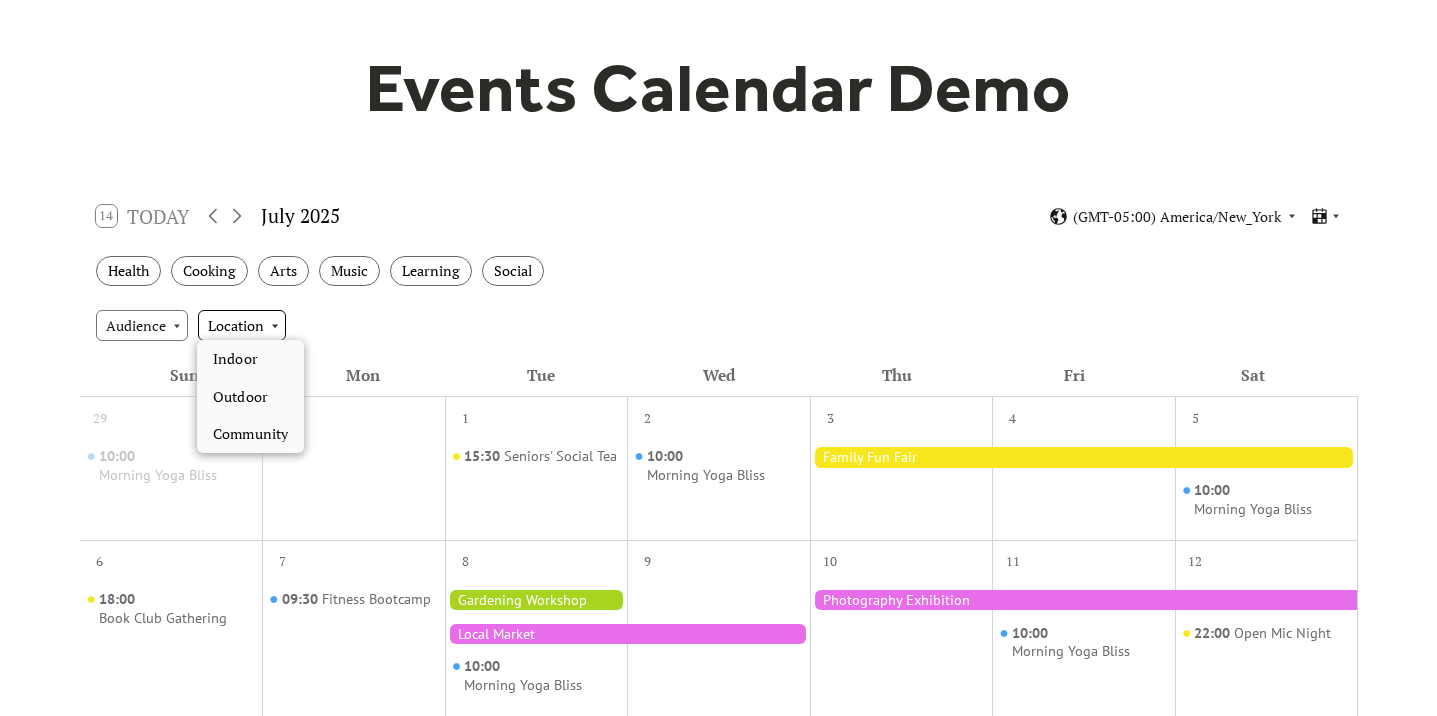 click on "Location" at bounding box center (242, 325) 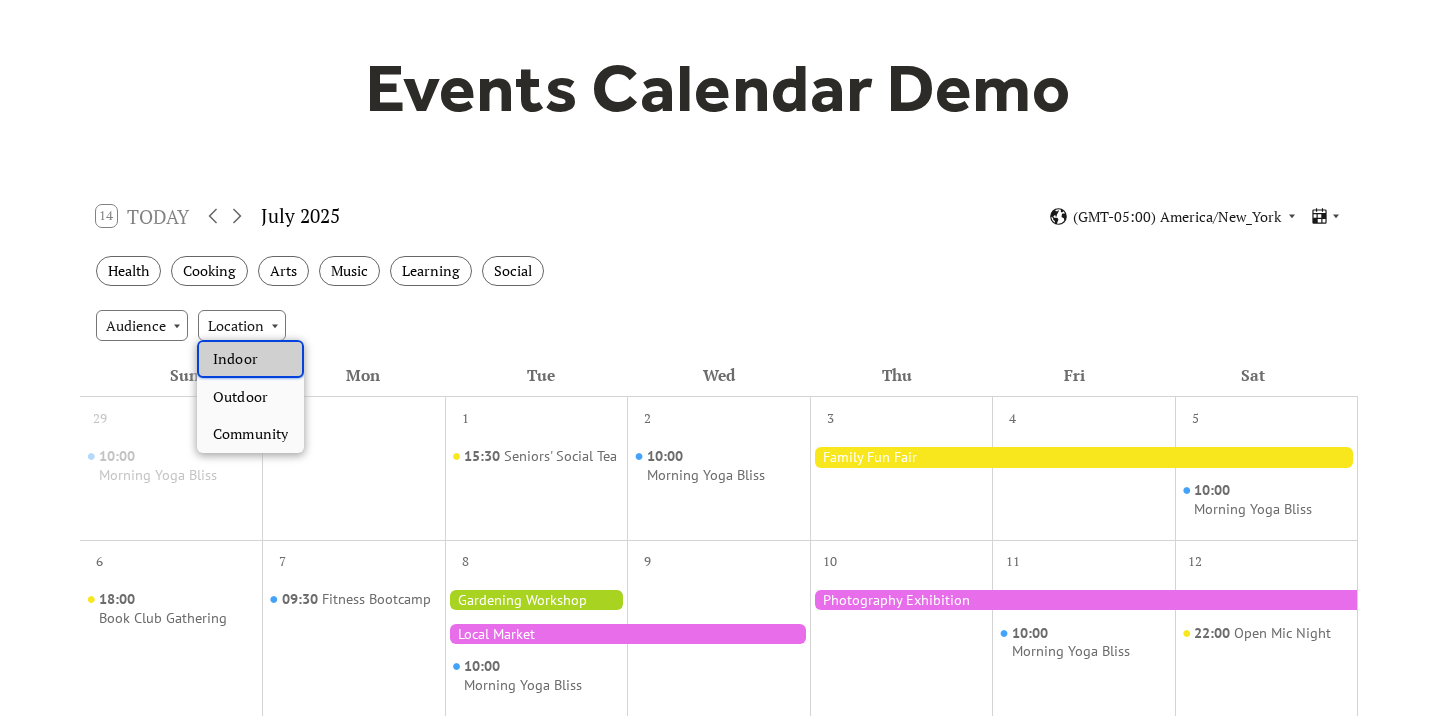 click on "Indoor" at bounding box center [235, 359] 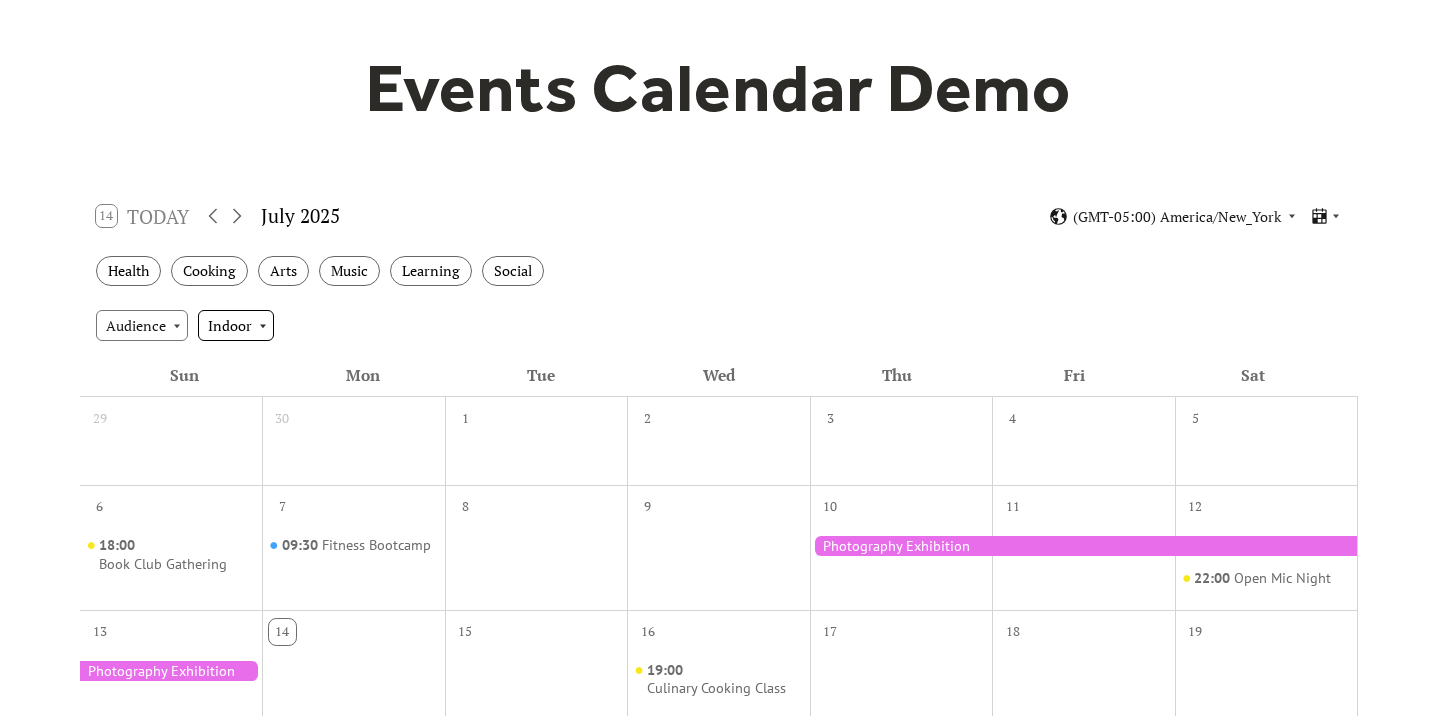 click on "Indoor" at bounding box center [236, 325] 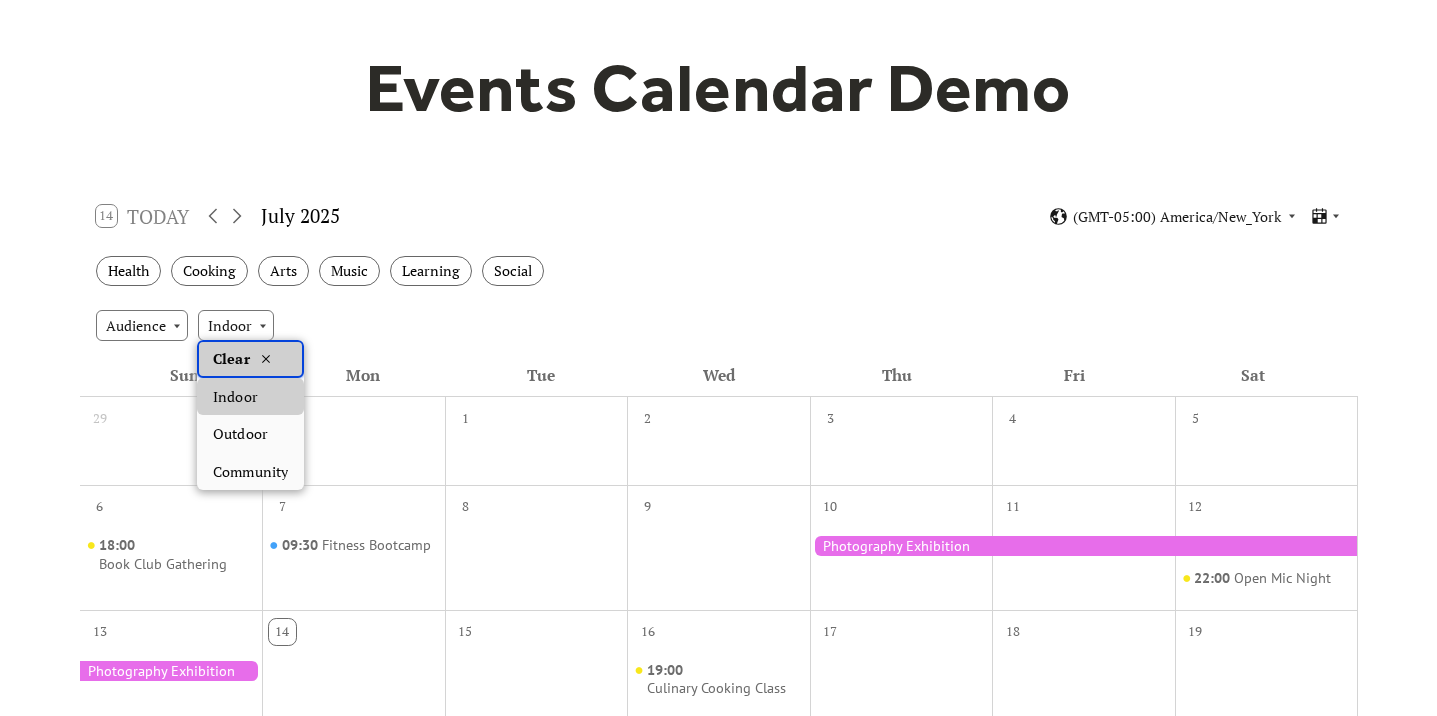 click 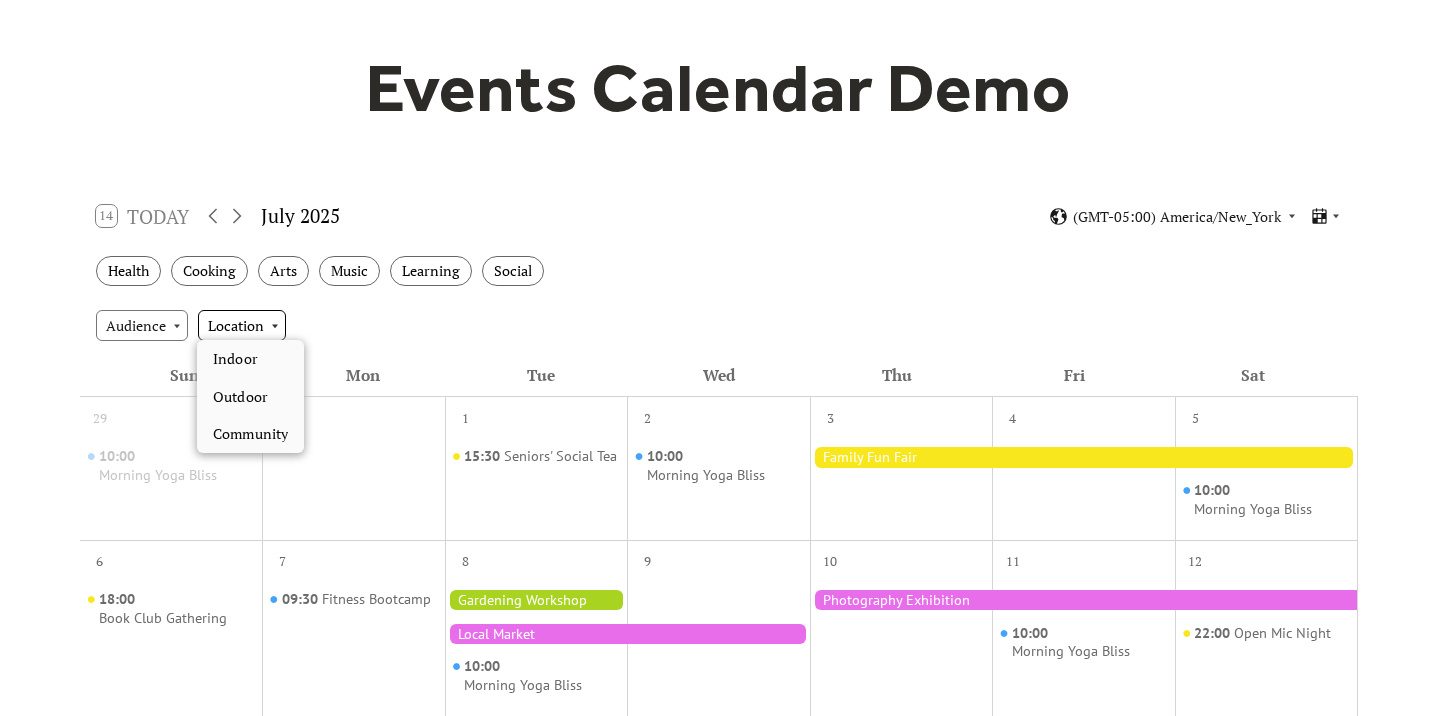 click on "Location" at bounding box center (242, 325) 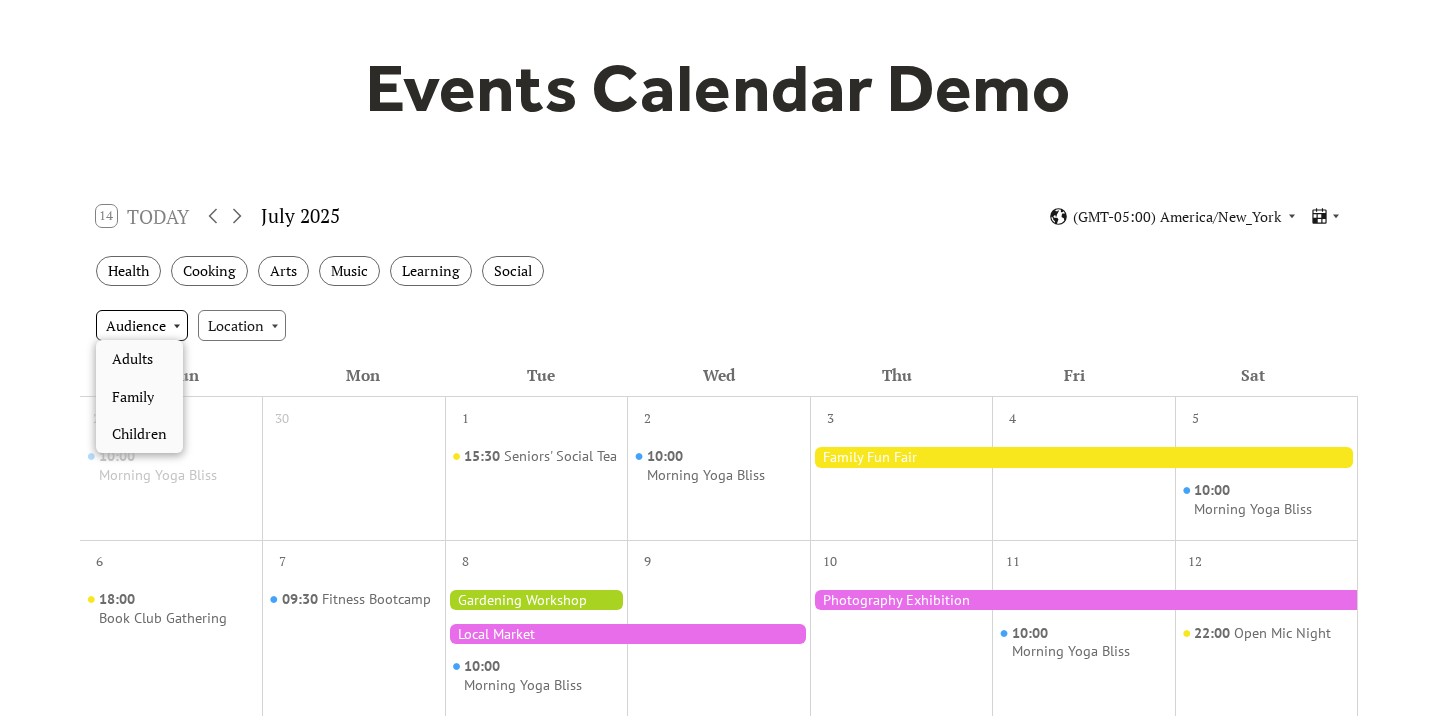 click on "Audience" at bounding box center (142, 325) 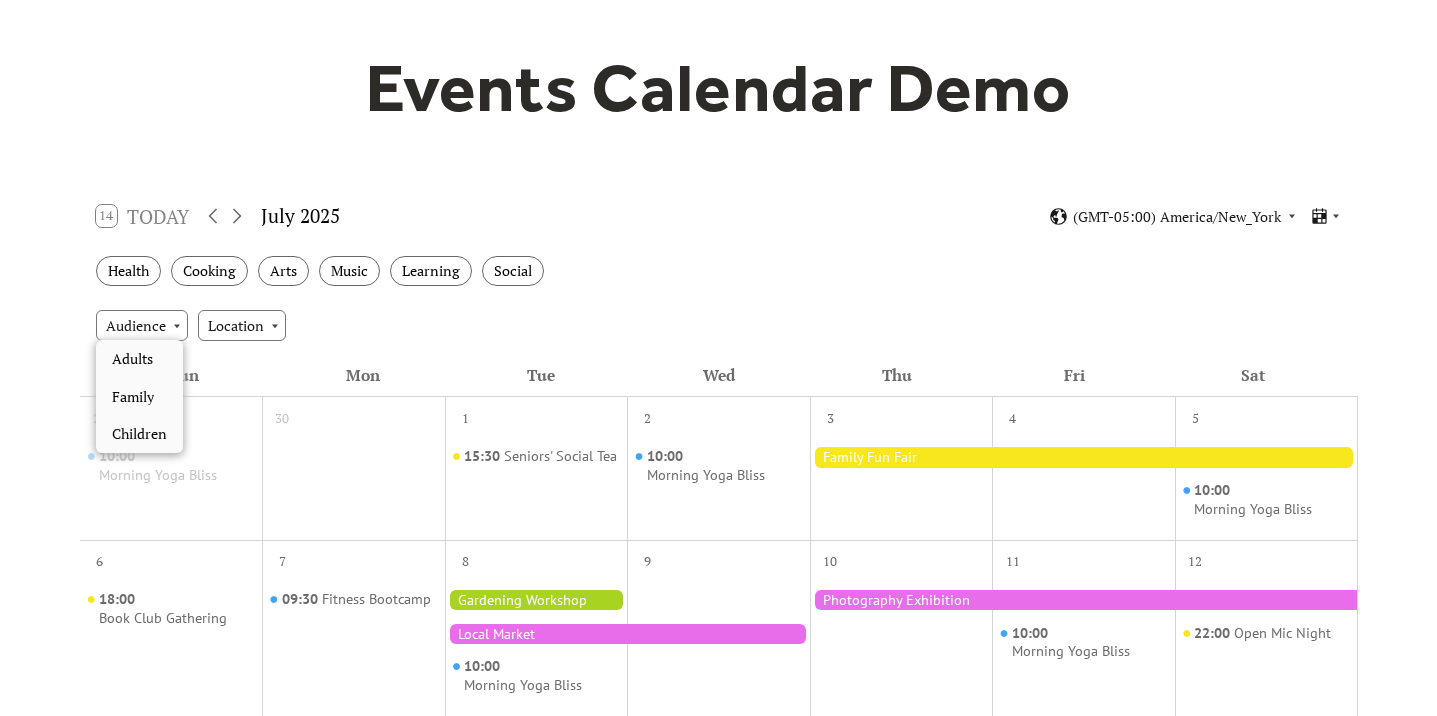 click on "Events Calendar Demo Loading the Events Calendar..." at bounding box center (718, 722) 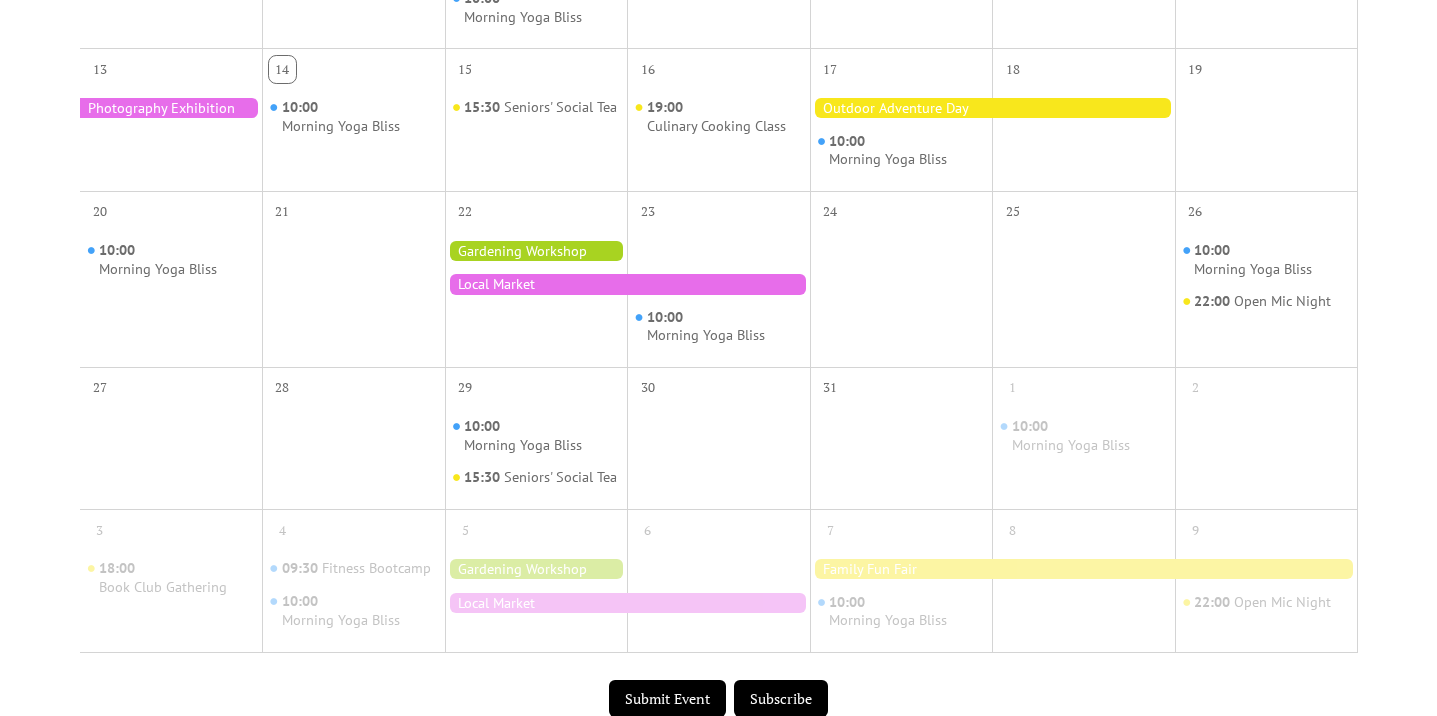 scroll, scrollTop: 829, scrollLeft: 0, axis: vertical 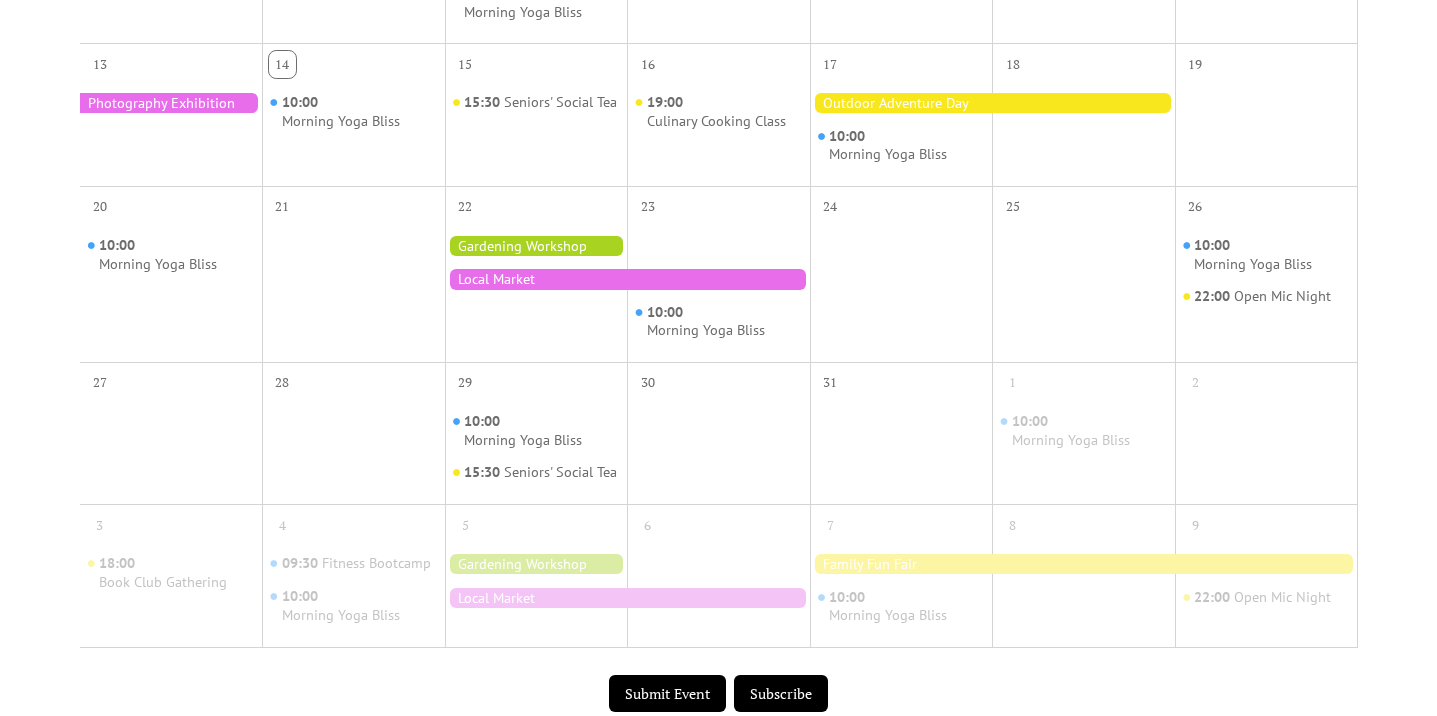 click at bounding box center [1084, 564] 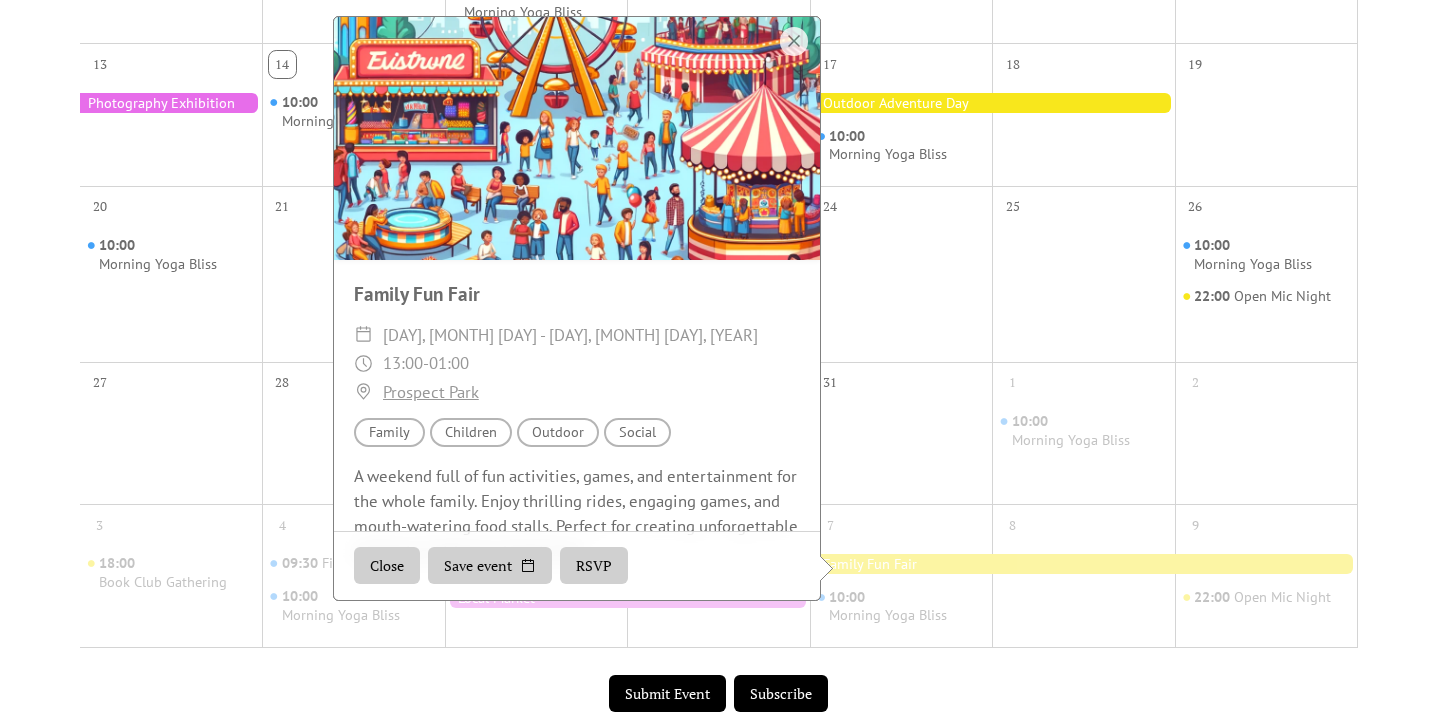 click on "Save event" at bounding box center (490, 566) 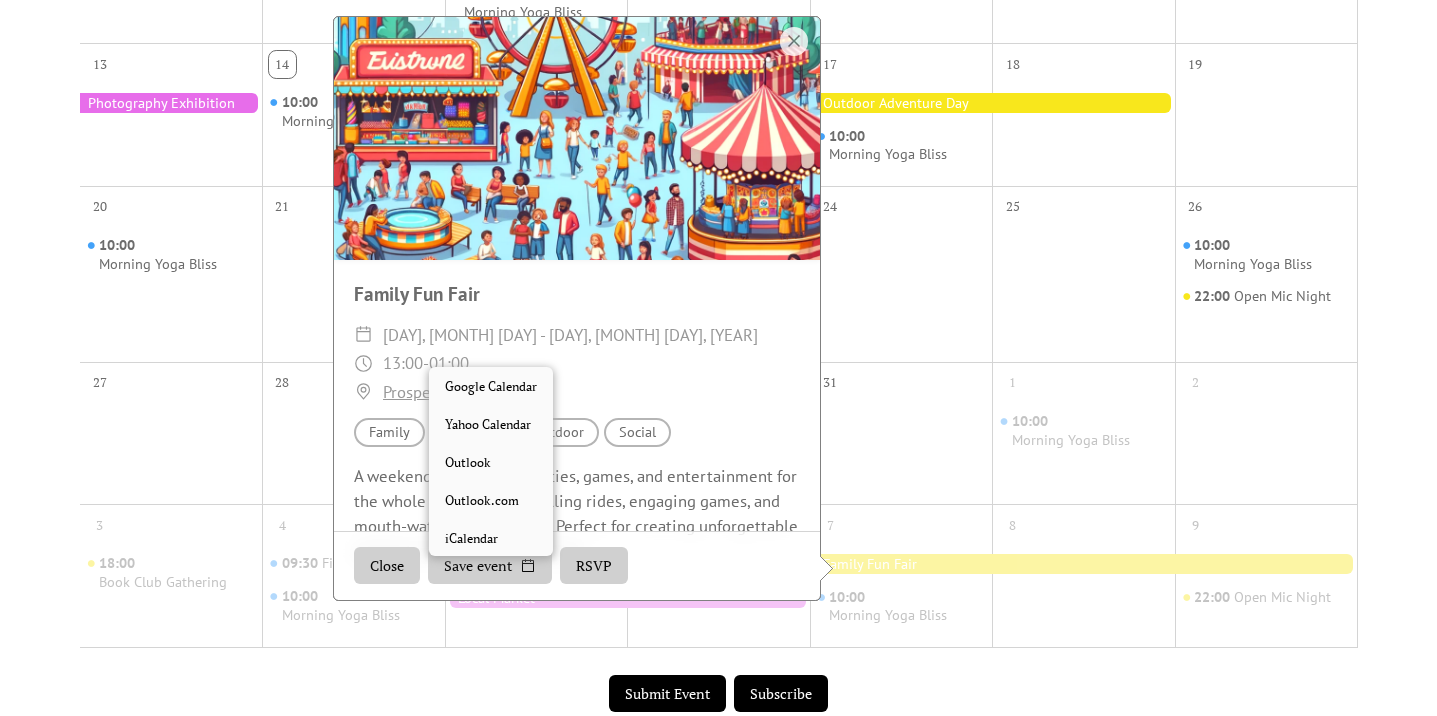 click on "[DAY], [MONTH] [DAY] - [DAY], [MONTH] [DAY], [YEAR] ​ [TIME] - [TIME] ​ [LOCATION] Audience Family Audience Children Location Outdoor Topic Social A weekend full of fun activities, games, and entertainment for the whole family. Enjoy thrilling rides, engaging games, and mouth-watering food stalls. Perfect for creating unforgettable memories with your loved ones." at bounding box center (577, 422) 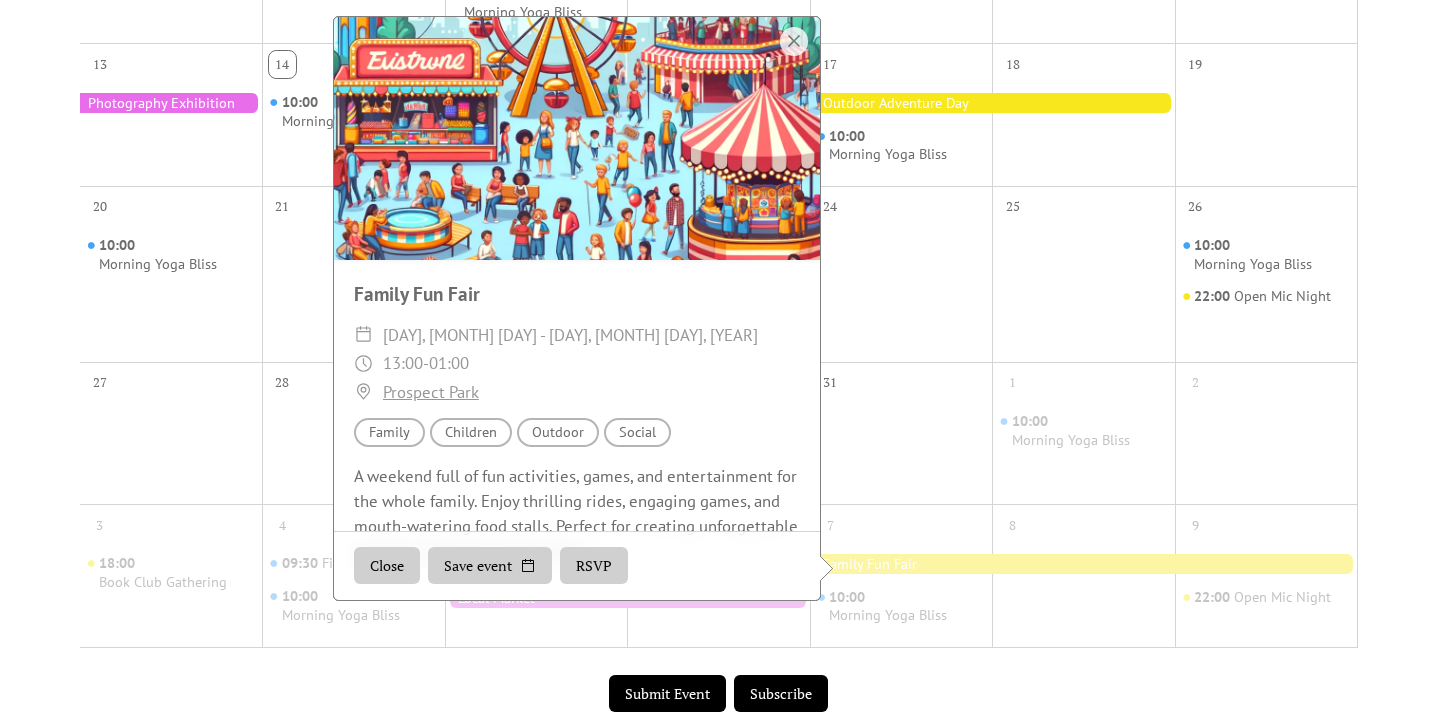 click on "Save event" at bounding box center [490, 566] 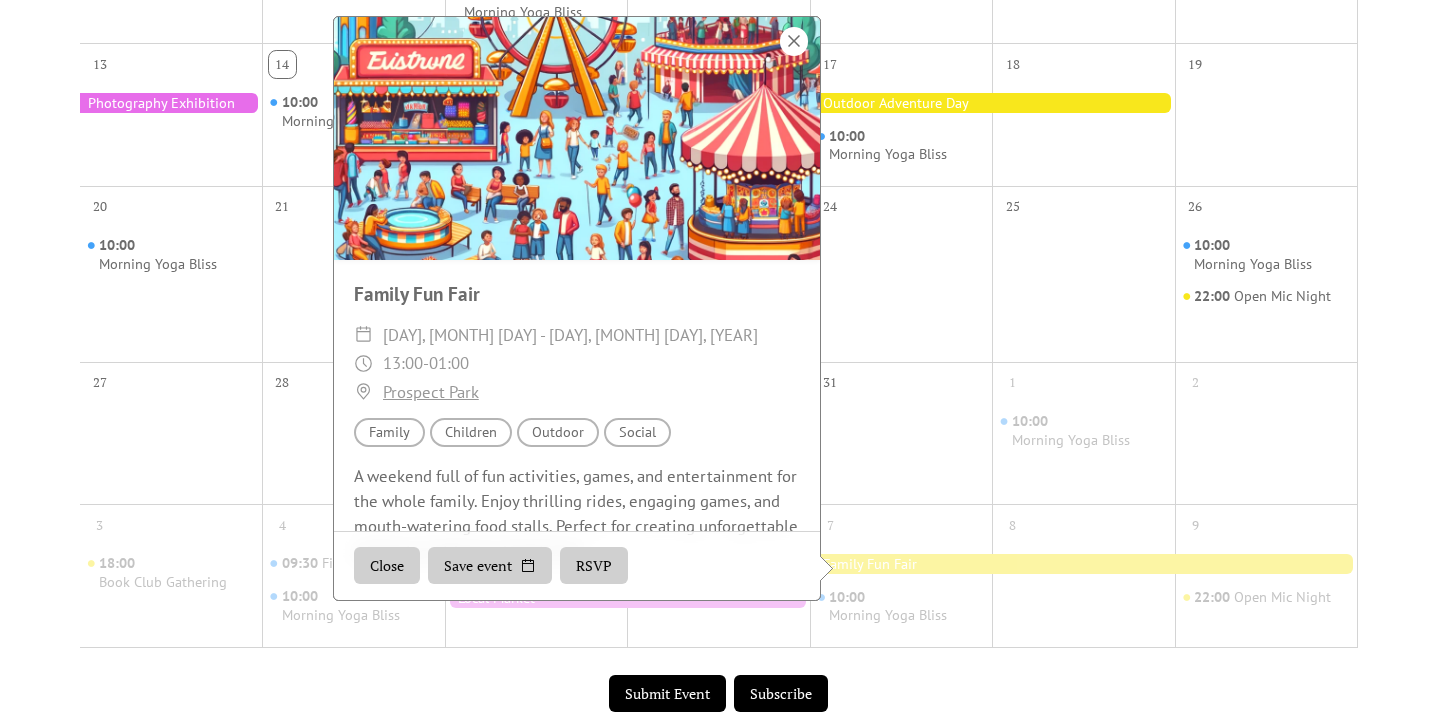click at bounding box center (794, 41) 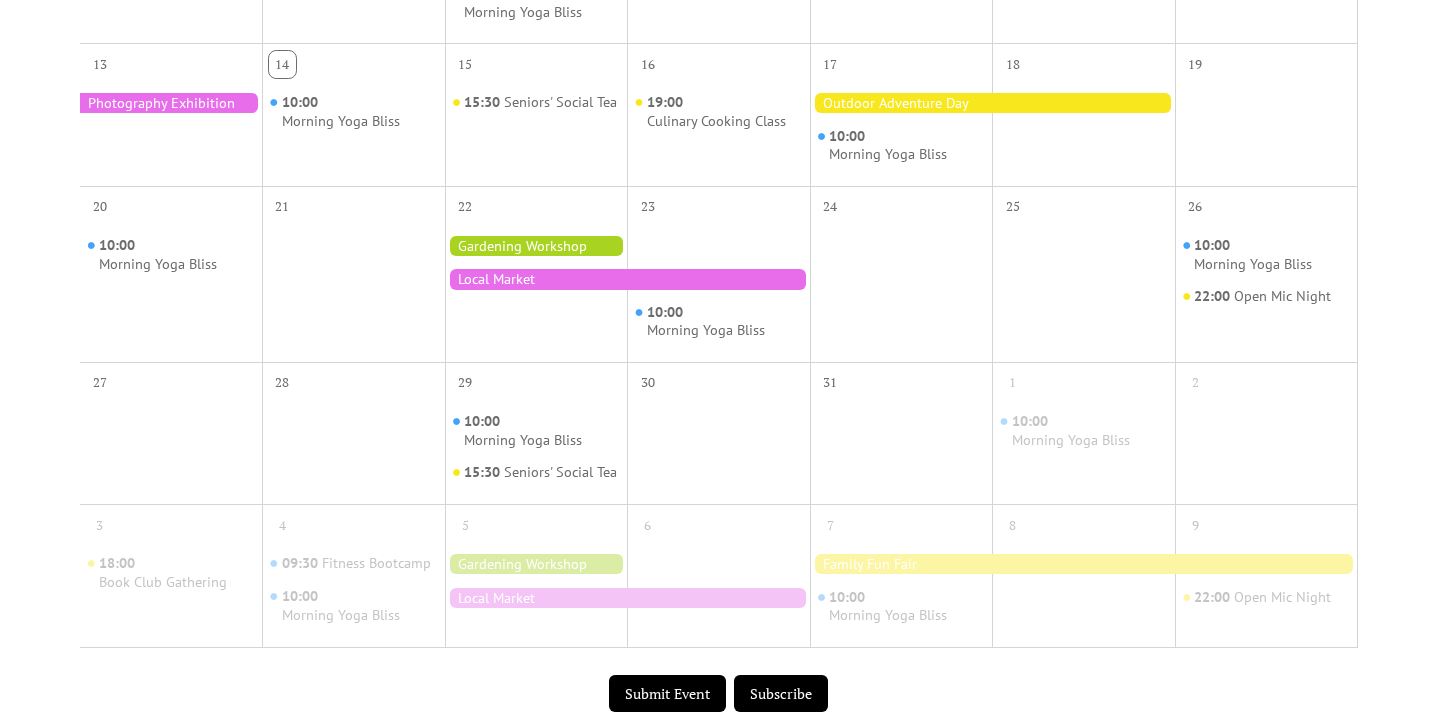 click at bounding box center [627, 598] 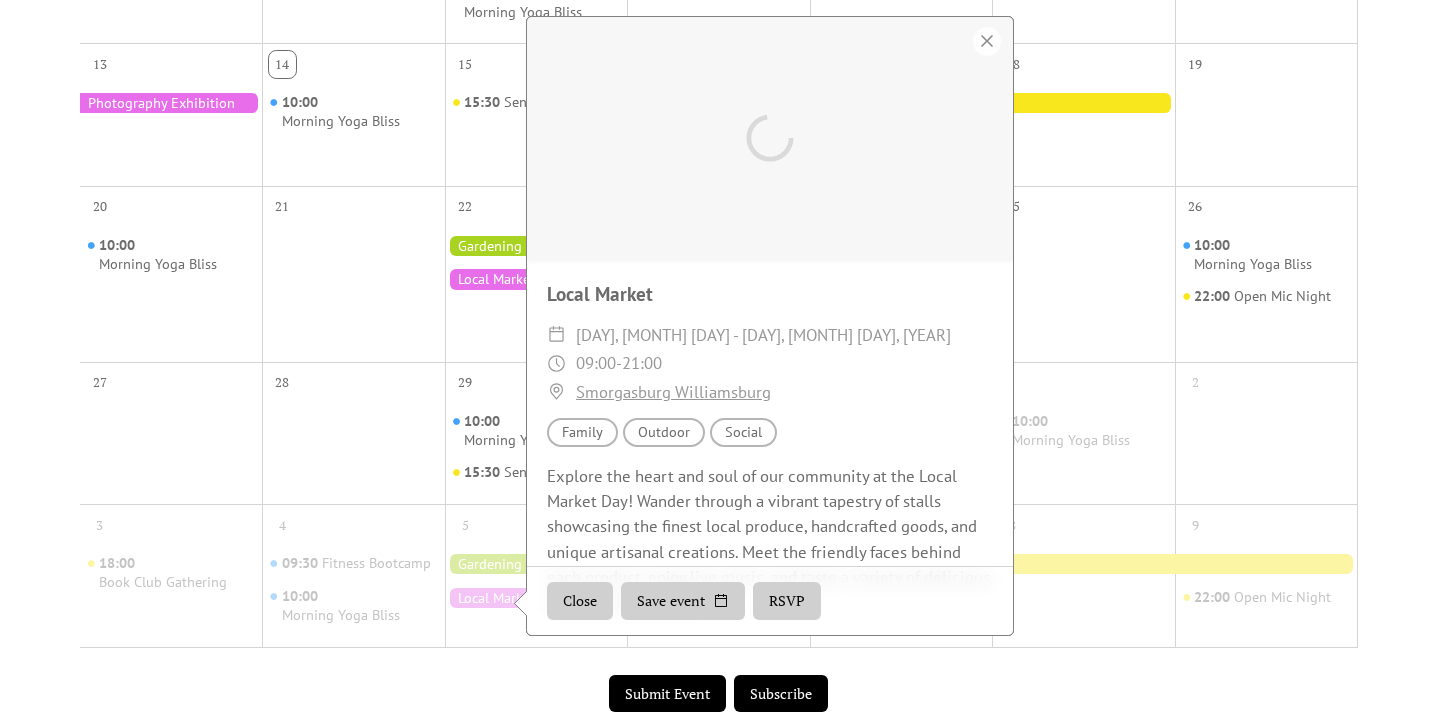 click on "5" at bounding box center (465, 525) 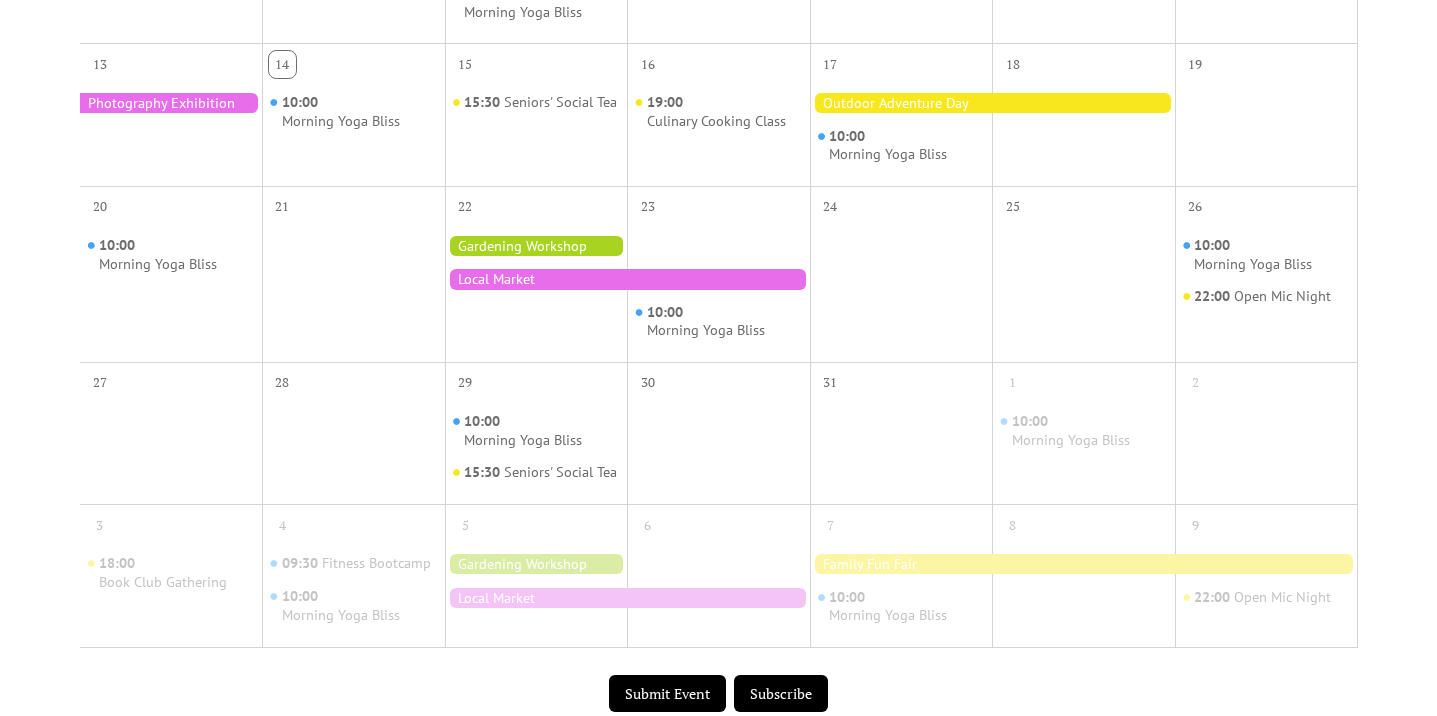 click at bounding box center (1084, 564) 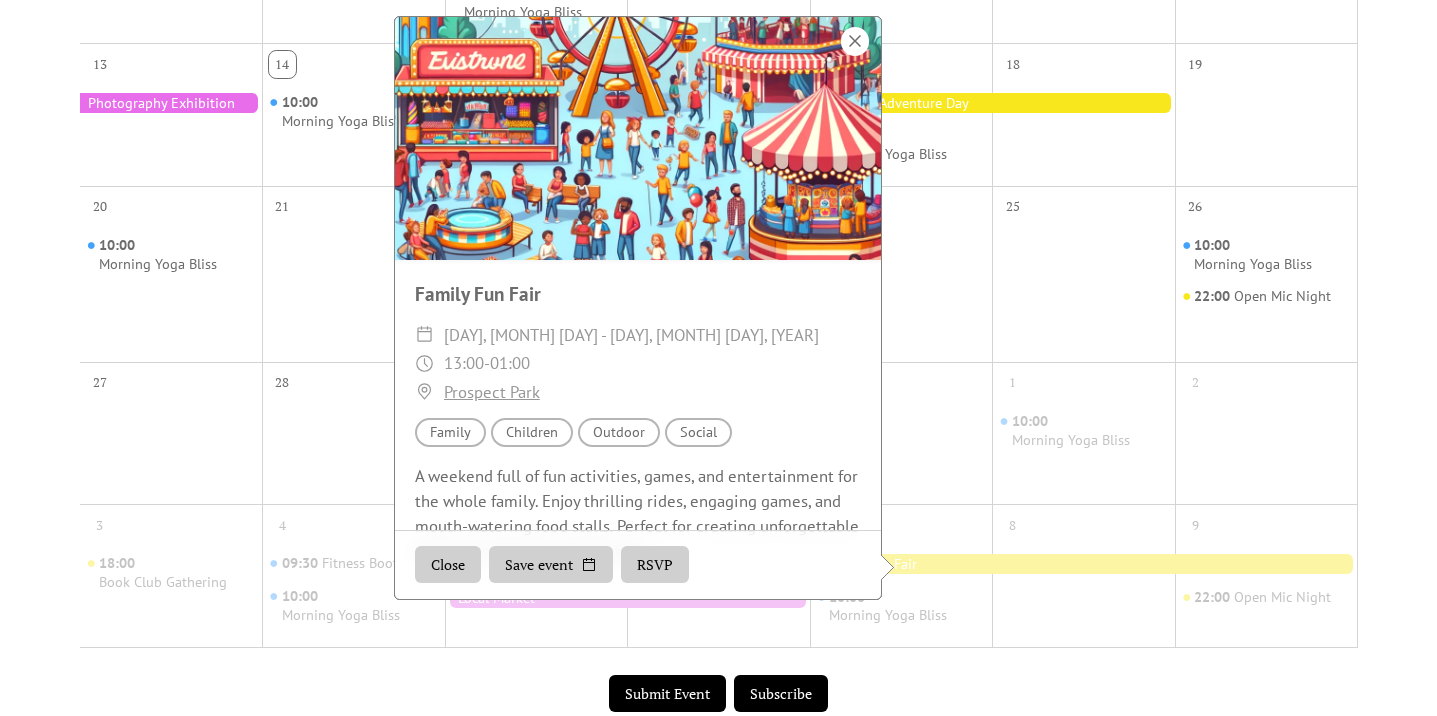 click at bounding box center [855, 41] 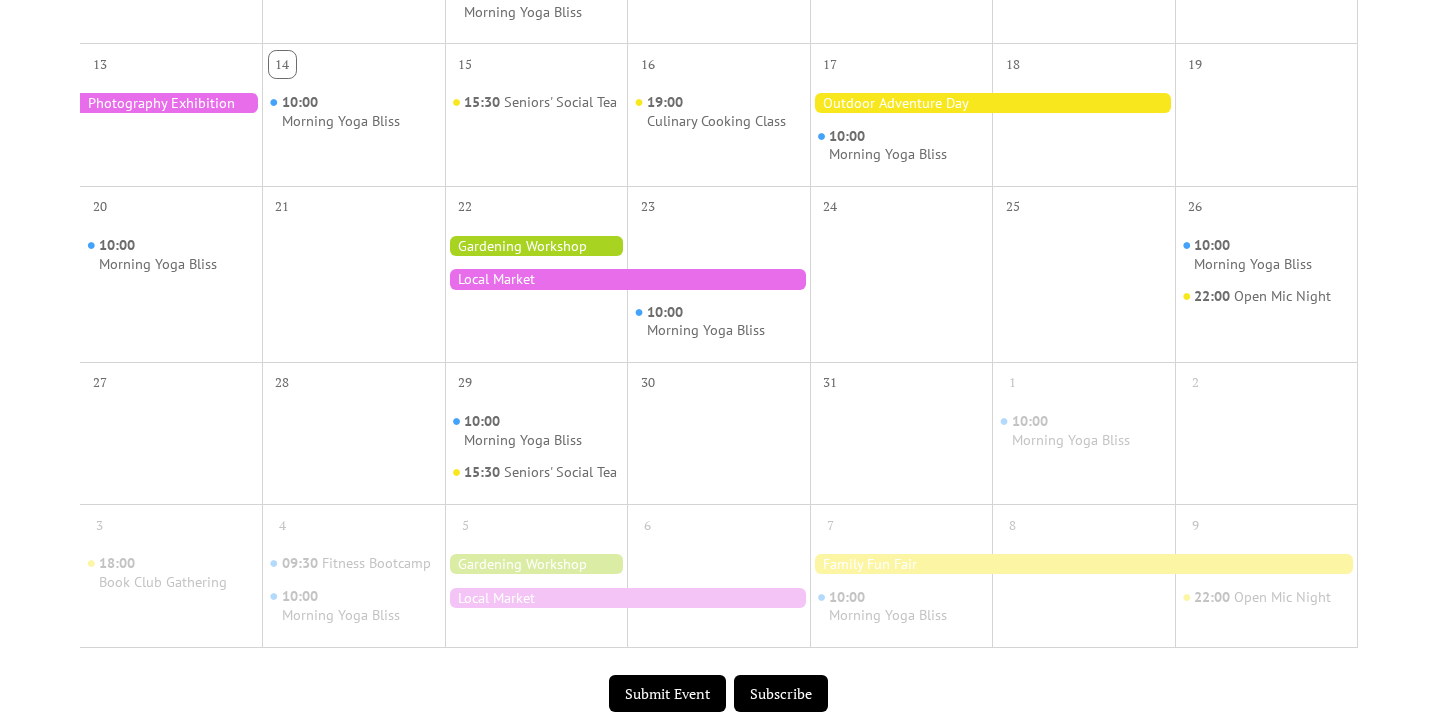 click at bounding box center (627, 598) 